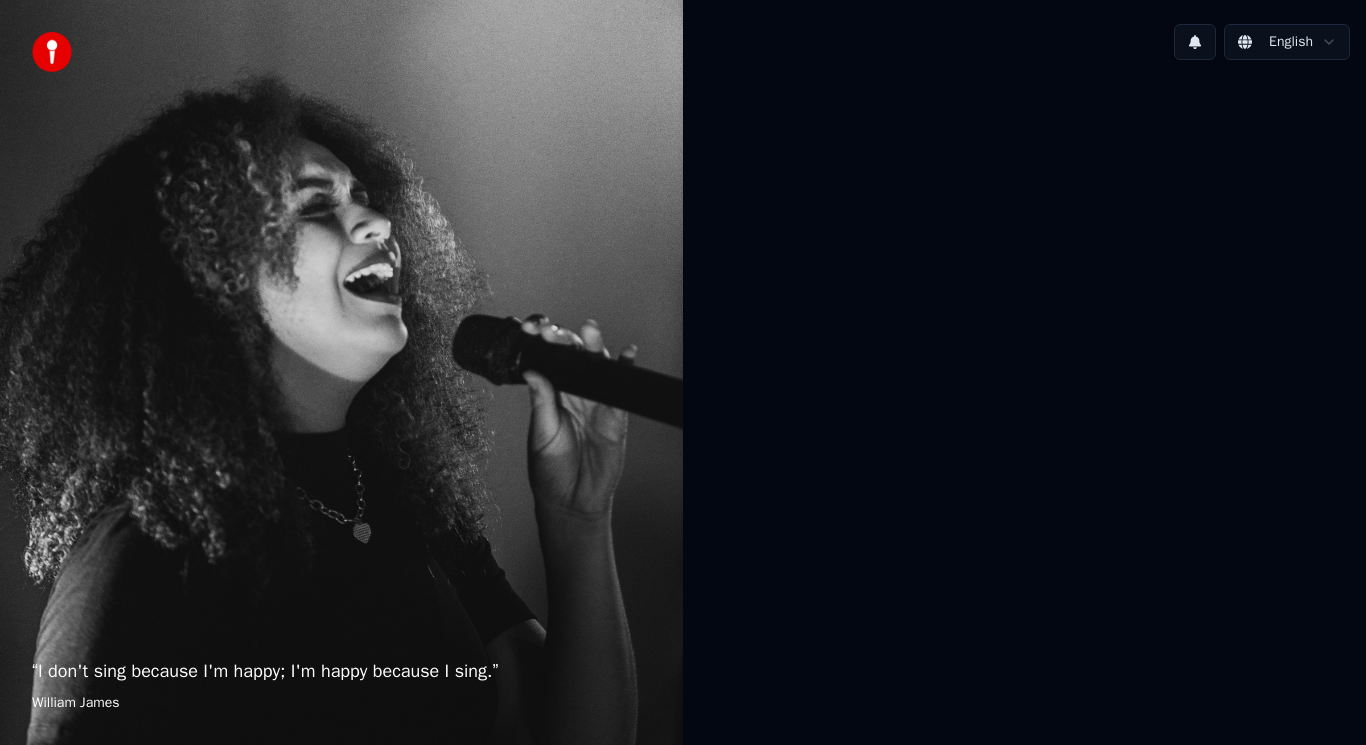 scroll, scrollTop: 0, scrollLeft: 0, axis: both 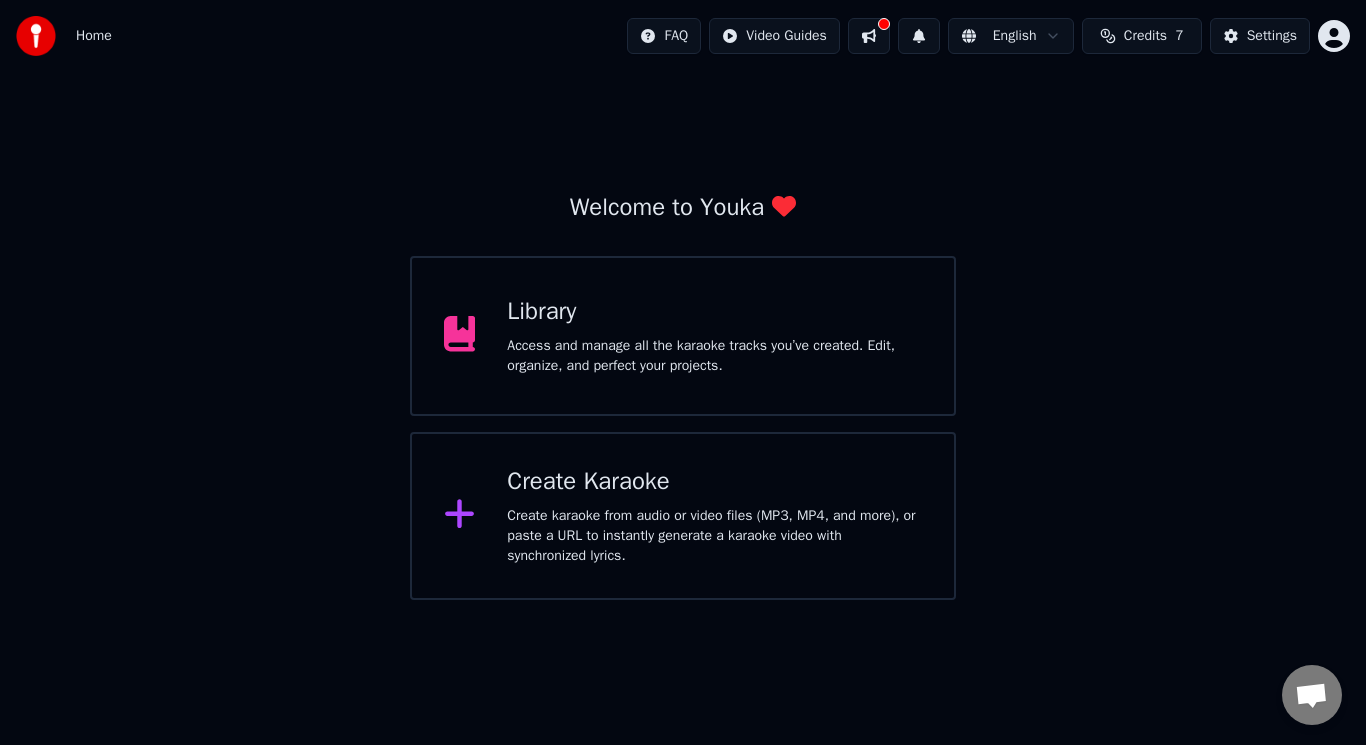 click on "Create Karaoke" at bounding box center (714, 482) 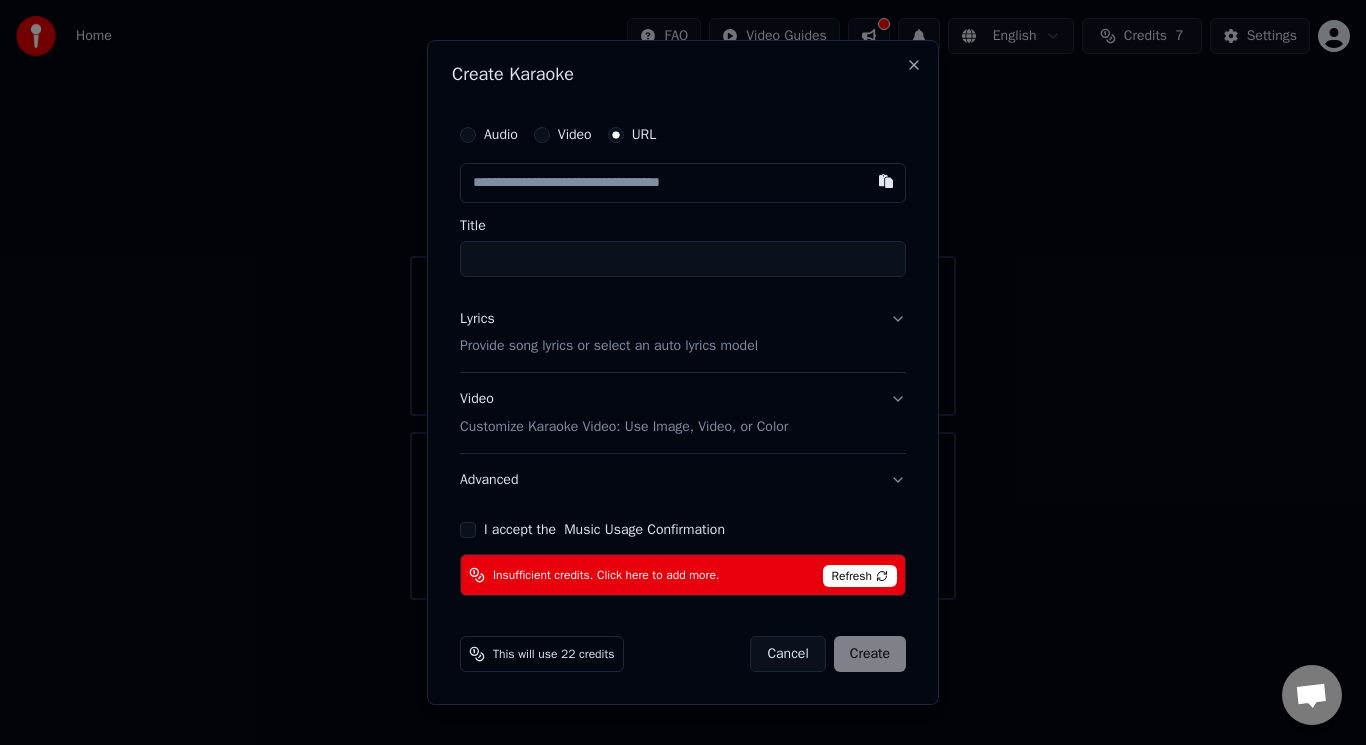click at bounding box center (886, 181) 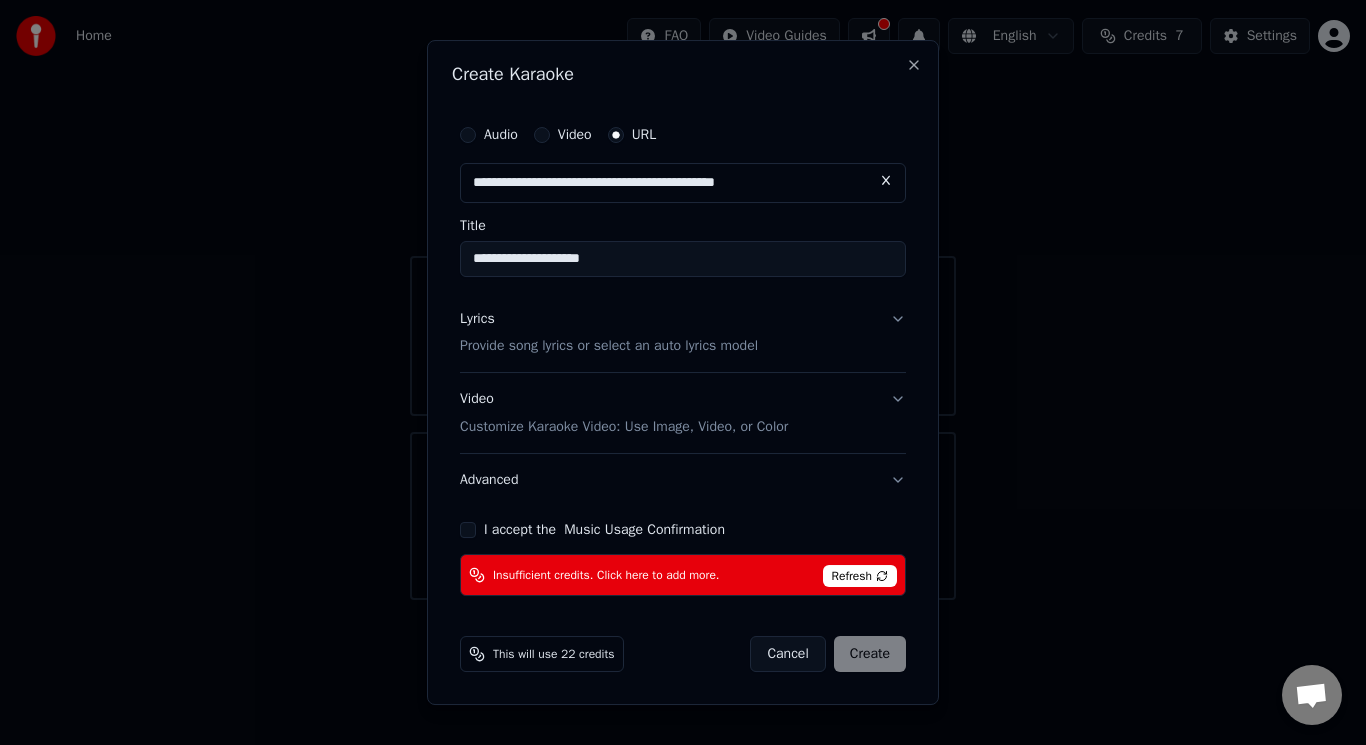 type on "**********" 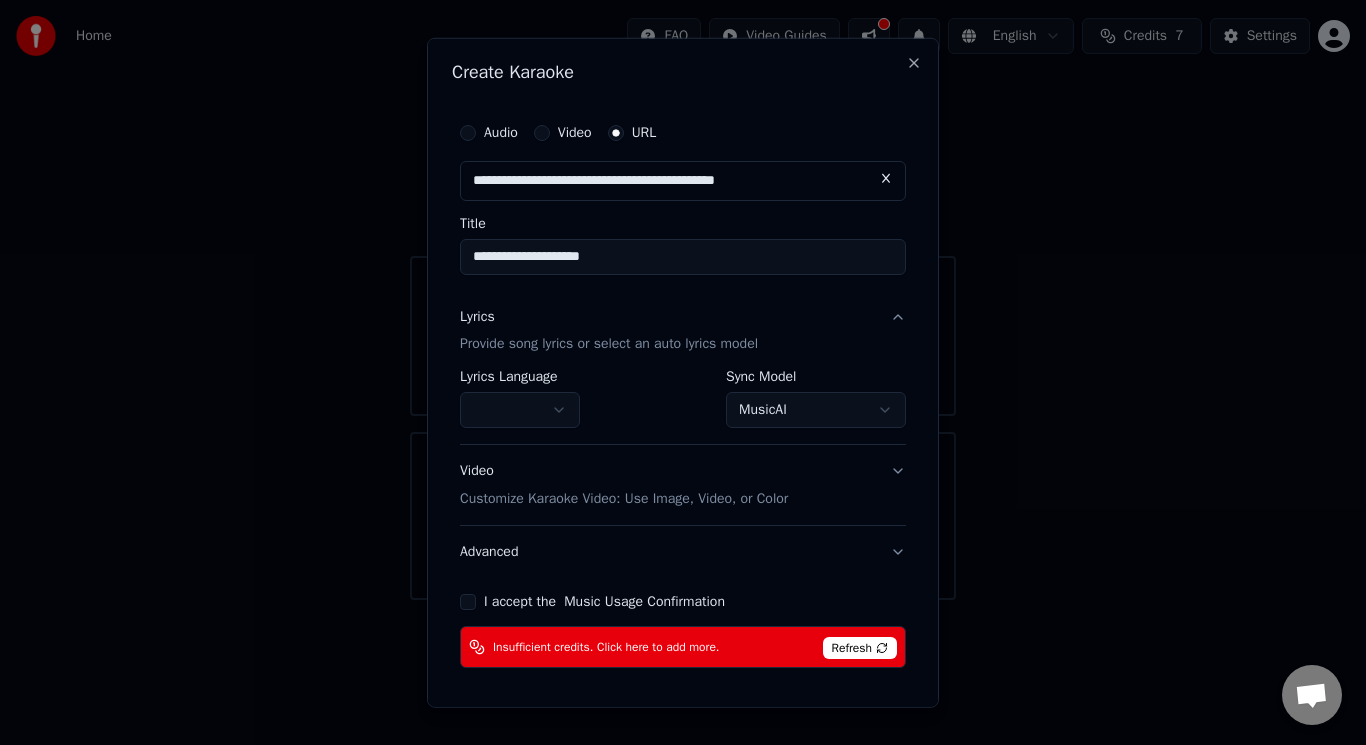click on "MusicAI" at bounding box center [816, 410] 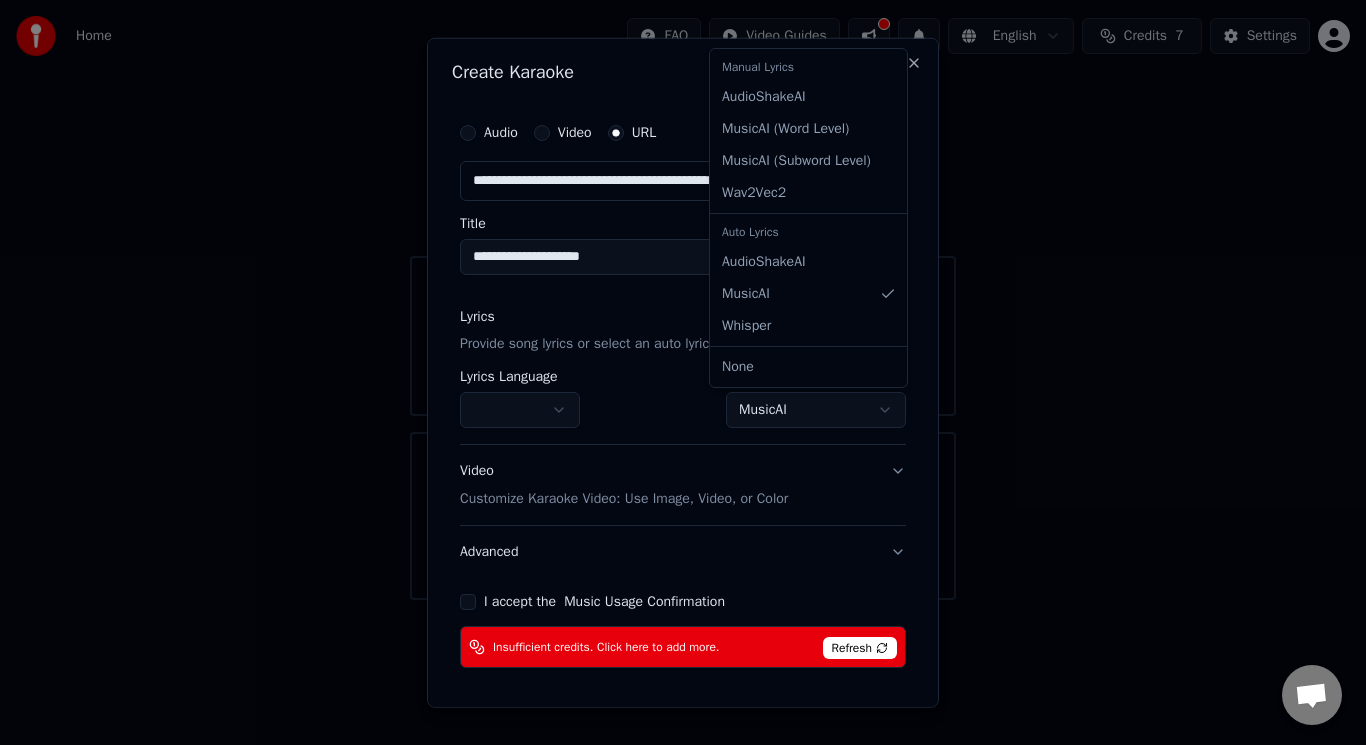 select on "**********" 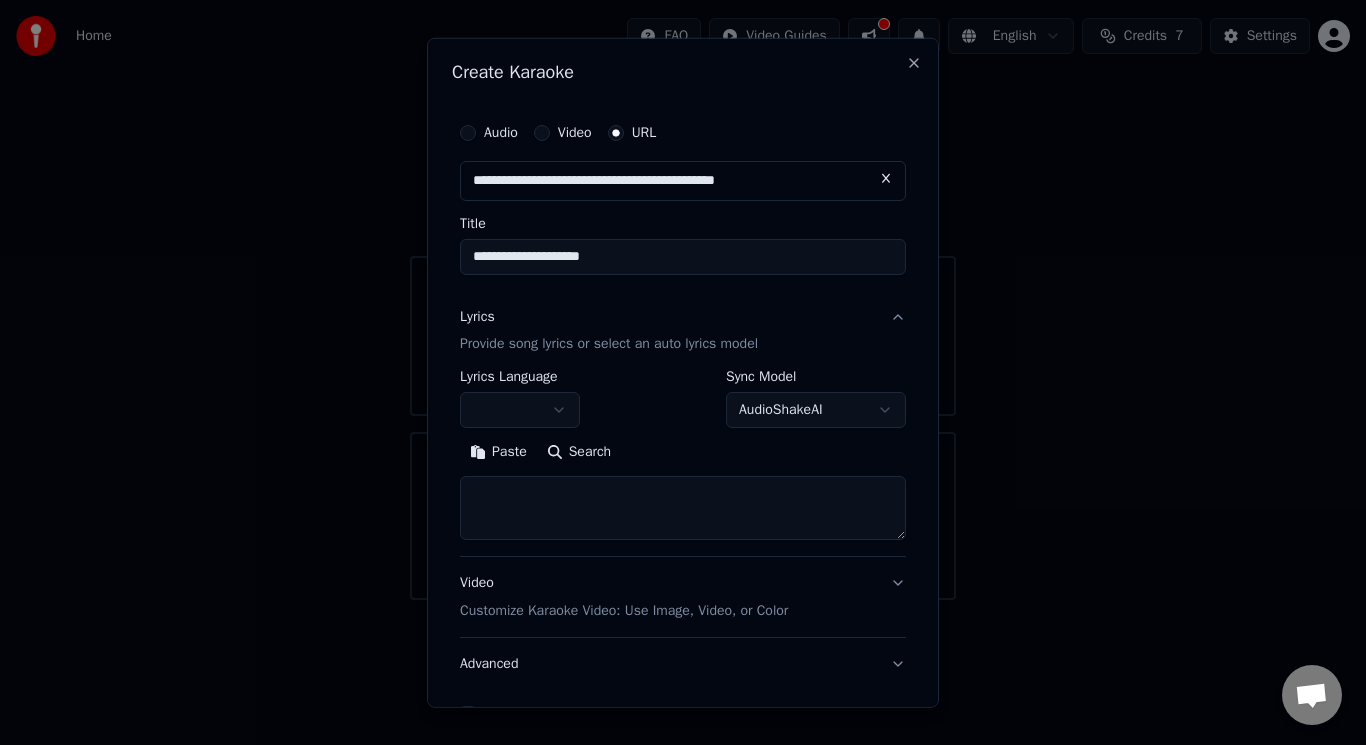click on "Search" at bounding box center (579, 452) 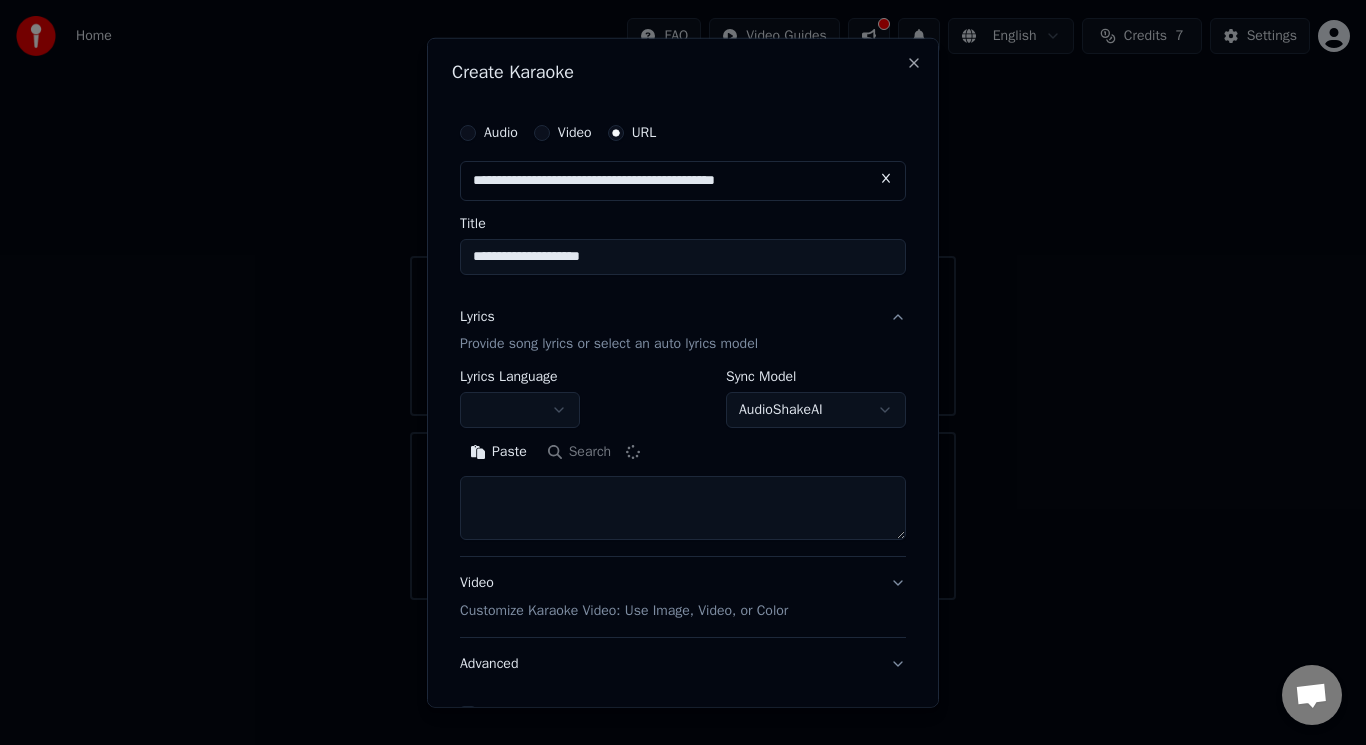 type on "**********" 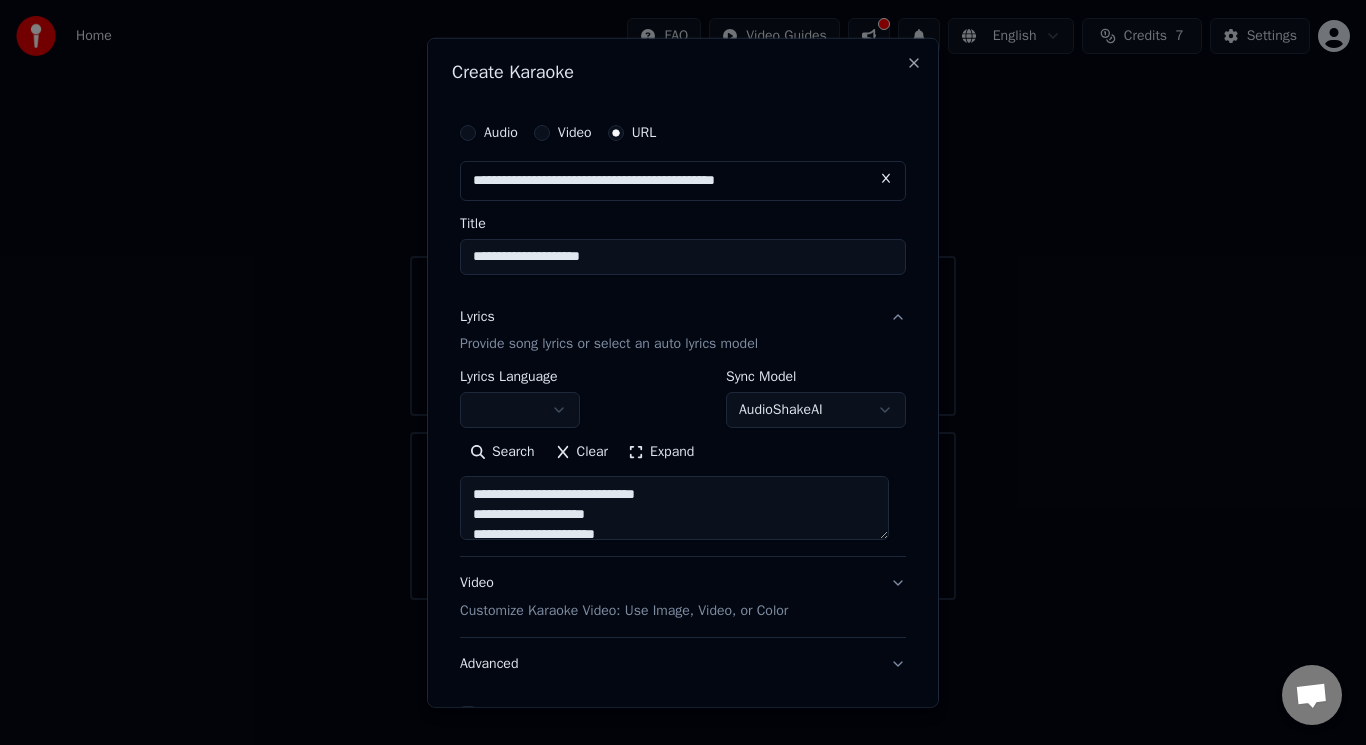 click on "Expand" at bounding box center [661, 452] 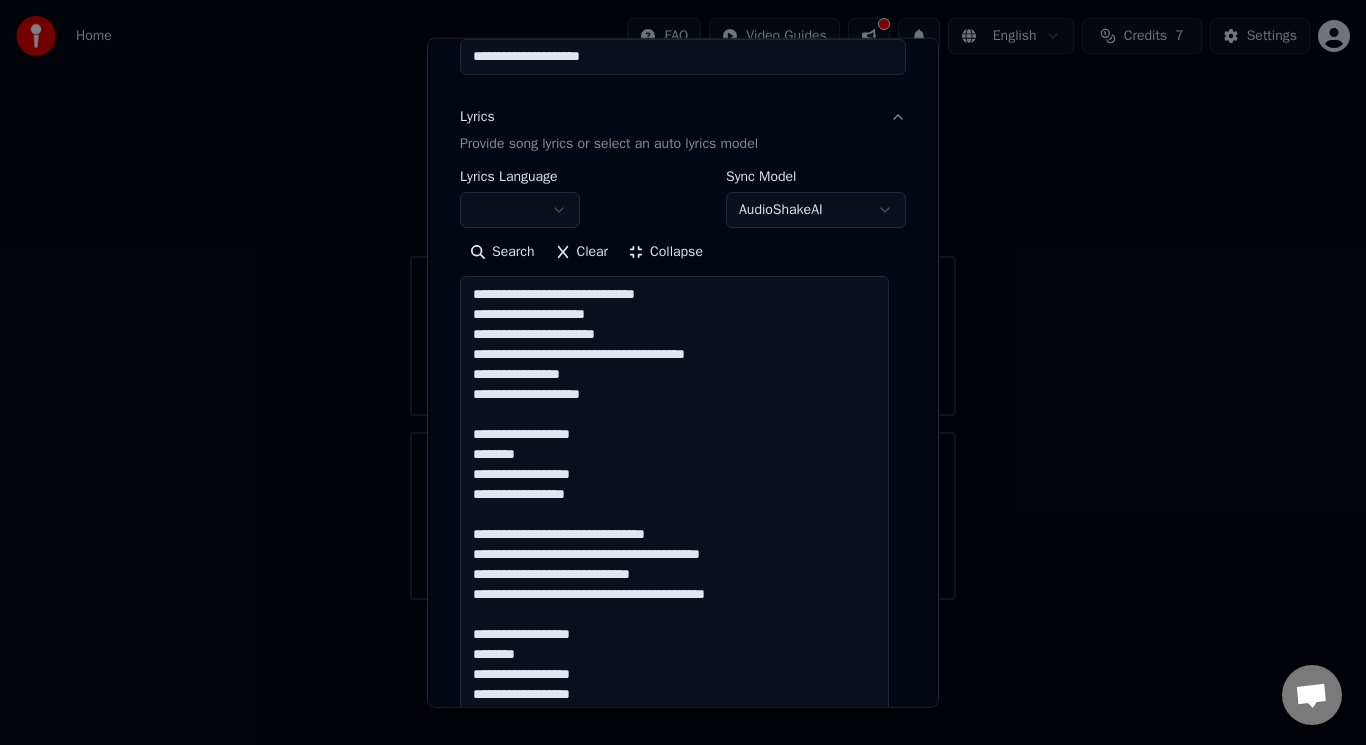 scroll, scrollTop: 300, scrollLeft: 0, axis: vertical 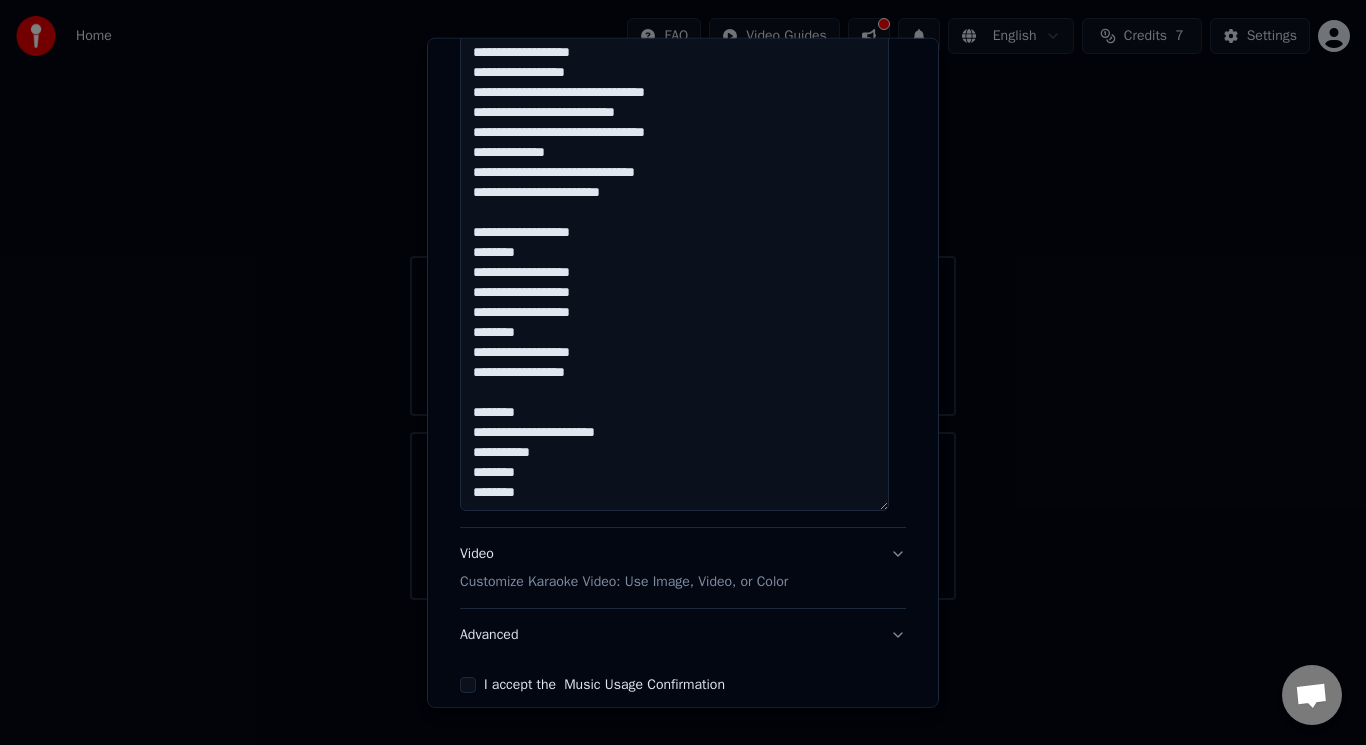 click on "Video Customize Karaoke Video: Use Image, Video, or Color" at bounding box center [624, 568] 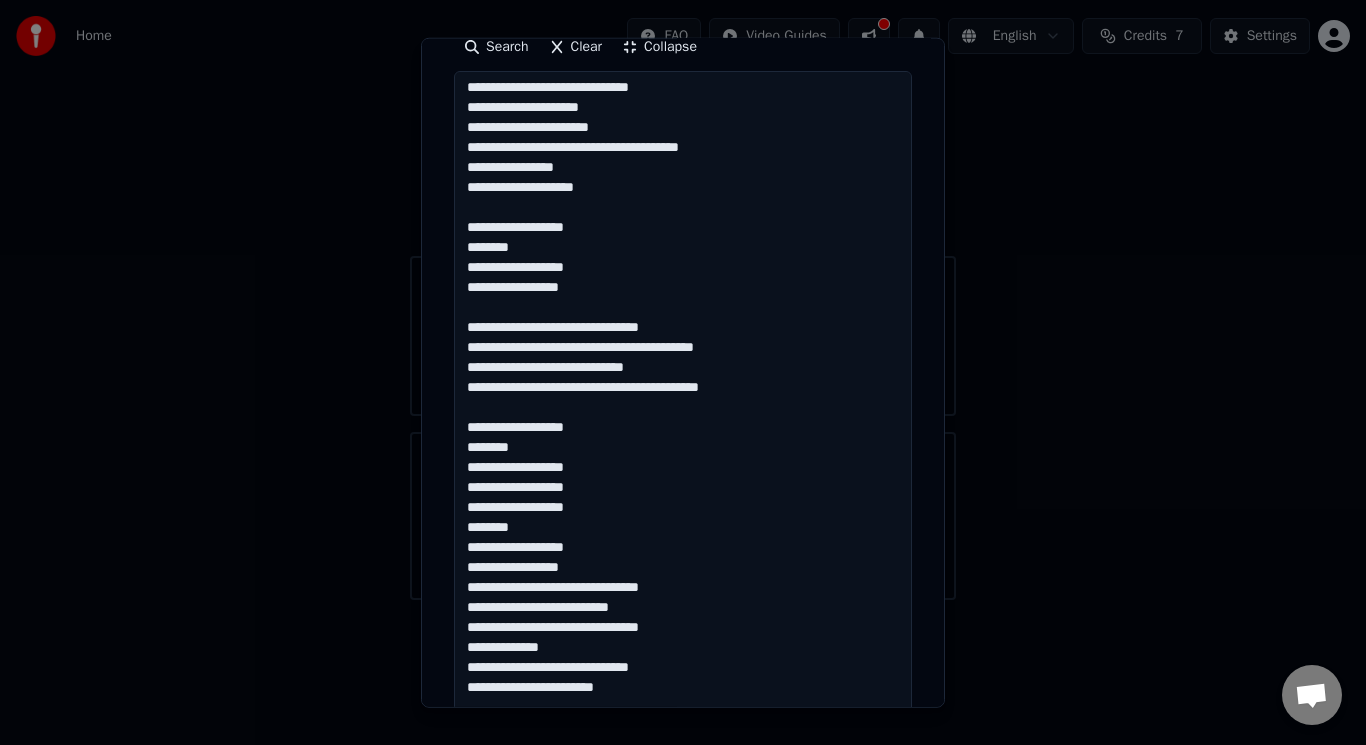 scroll, scrollTop: 331, scrollLeft: 0, axis: vertical 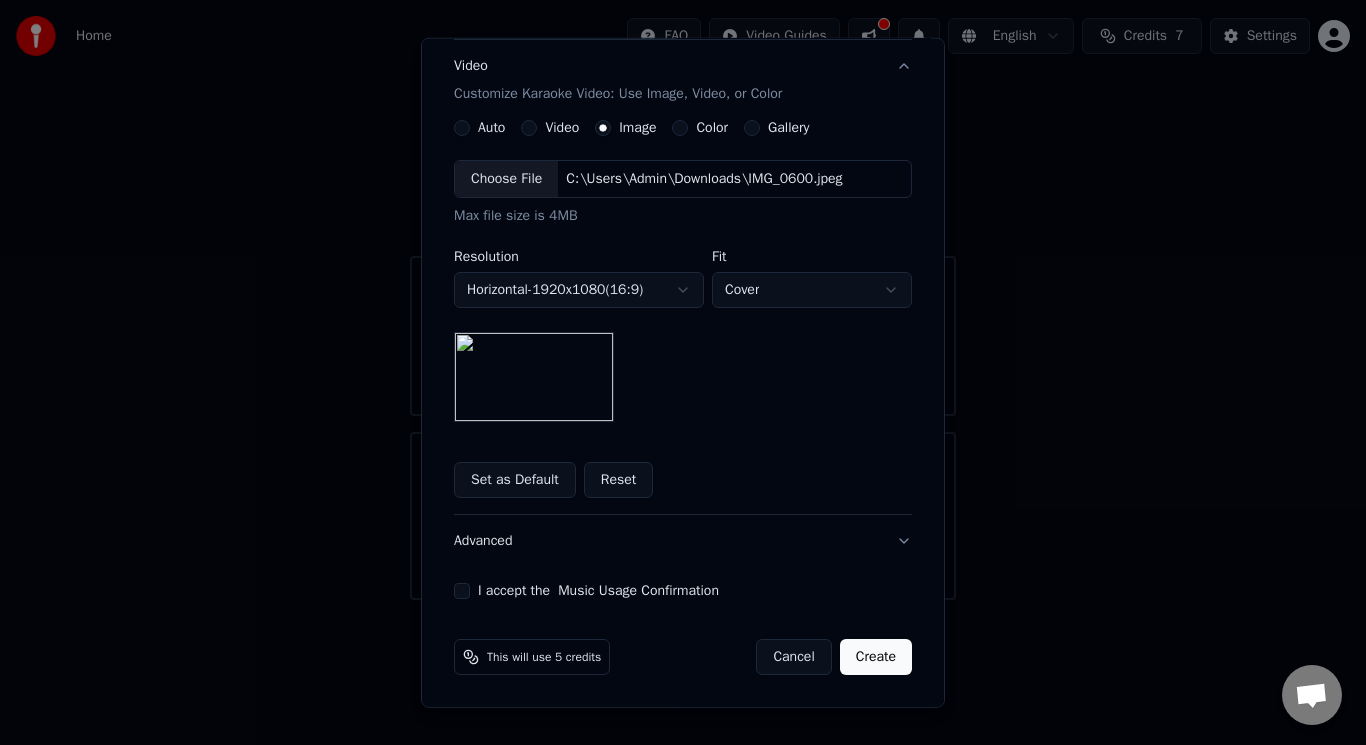 click at bounding box center [534, 377] 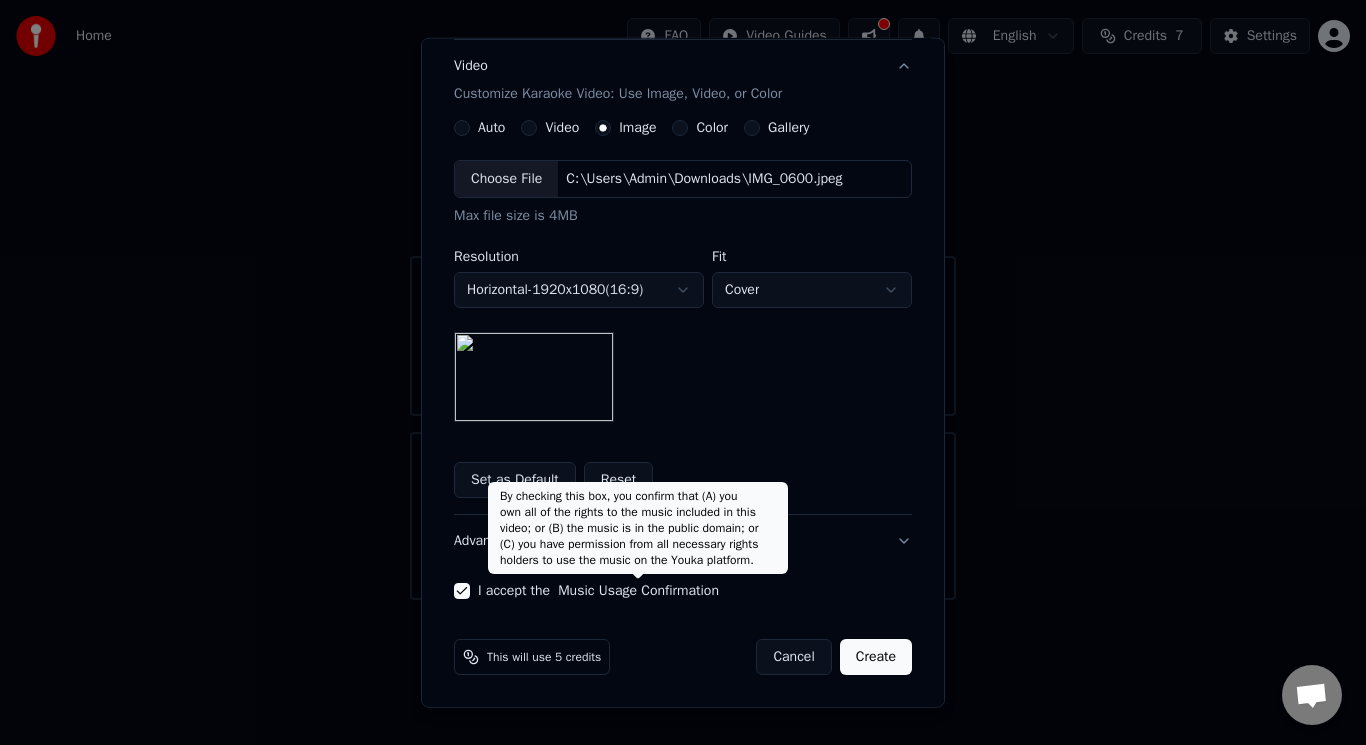 scroll, scrollTop: 0, scrollLeft: 0, axis: both 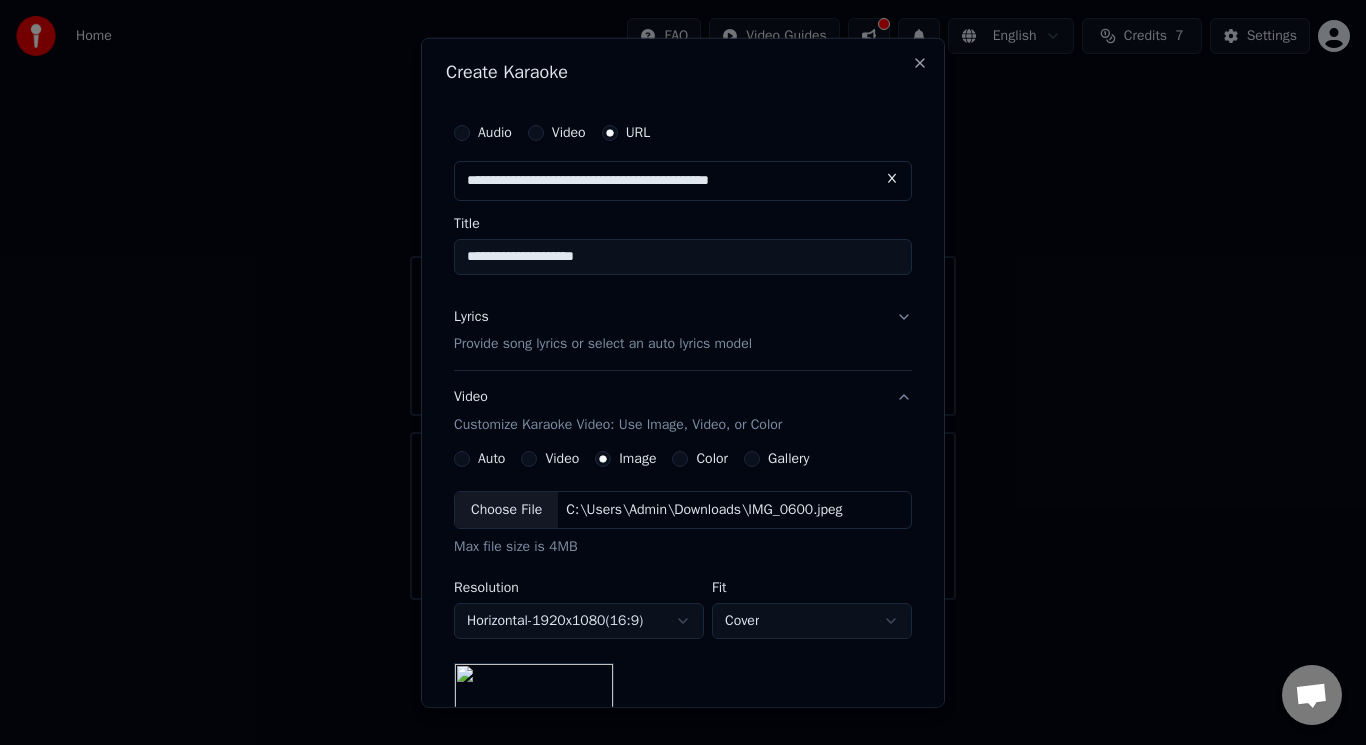 click on "Video Customize Karaoke Video: Use Image, Video, or Color" at bounding box center [683, 411] 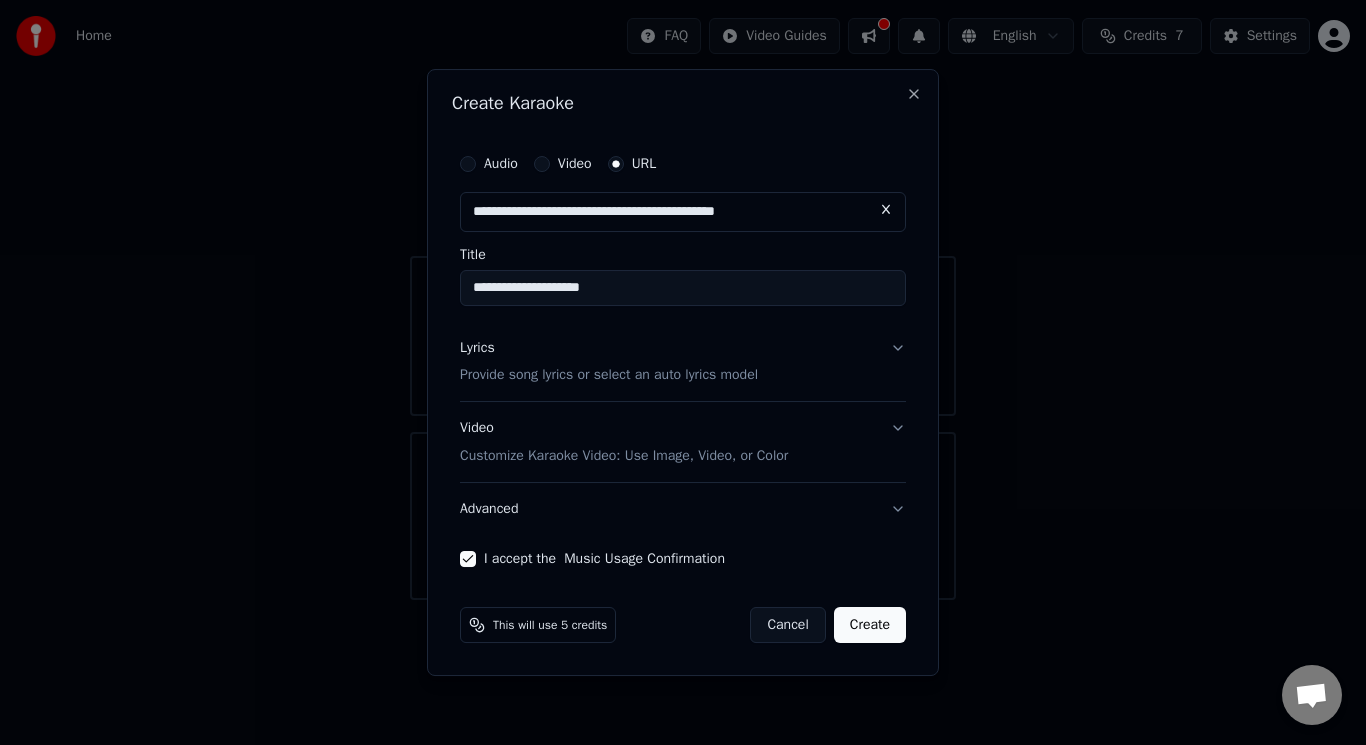 click on "Lyrics Provide song lyrics or select an auto lyrics model" at bounding box center (683, 362) 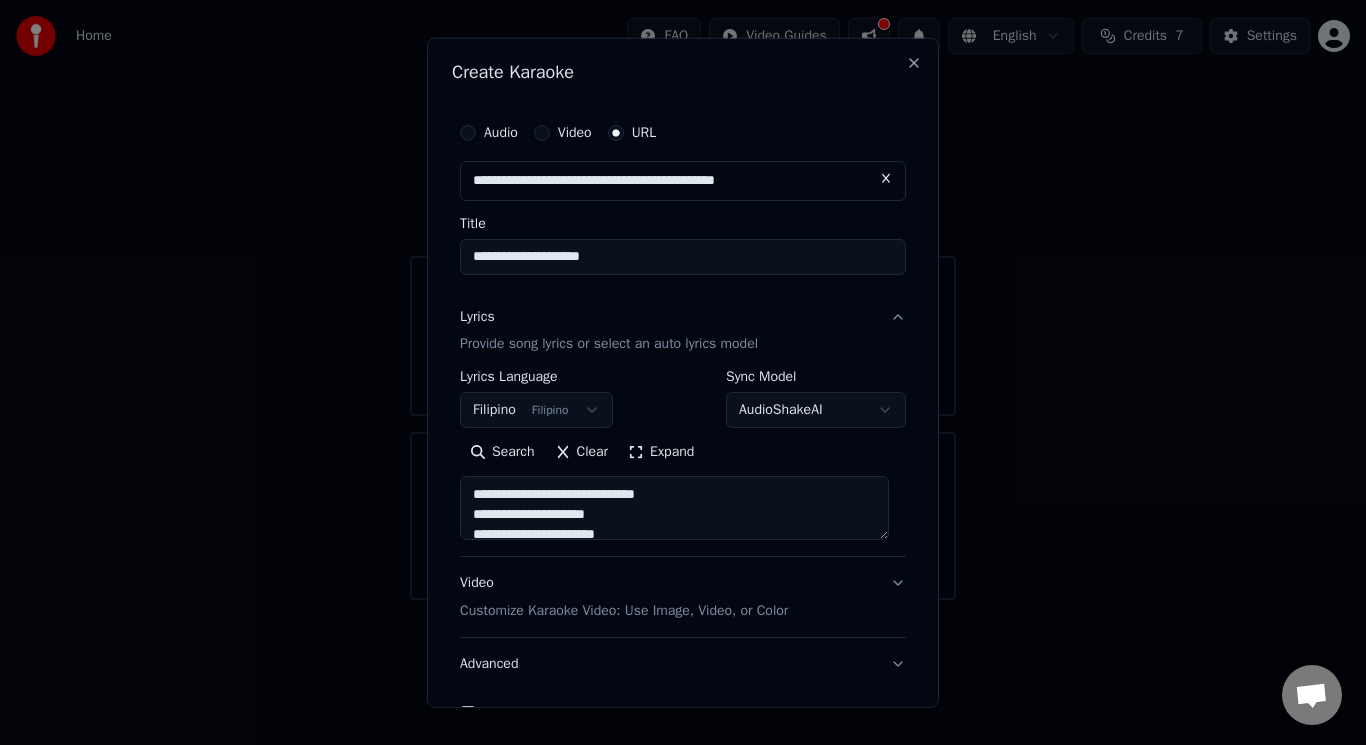 click on "Expand" at bounding box center [661, 452] 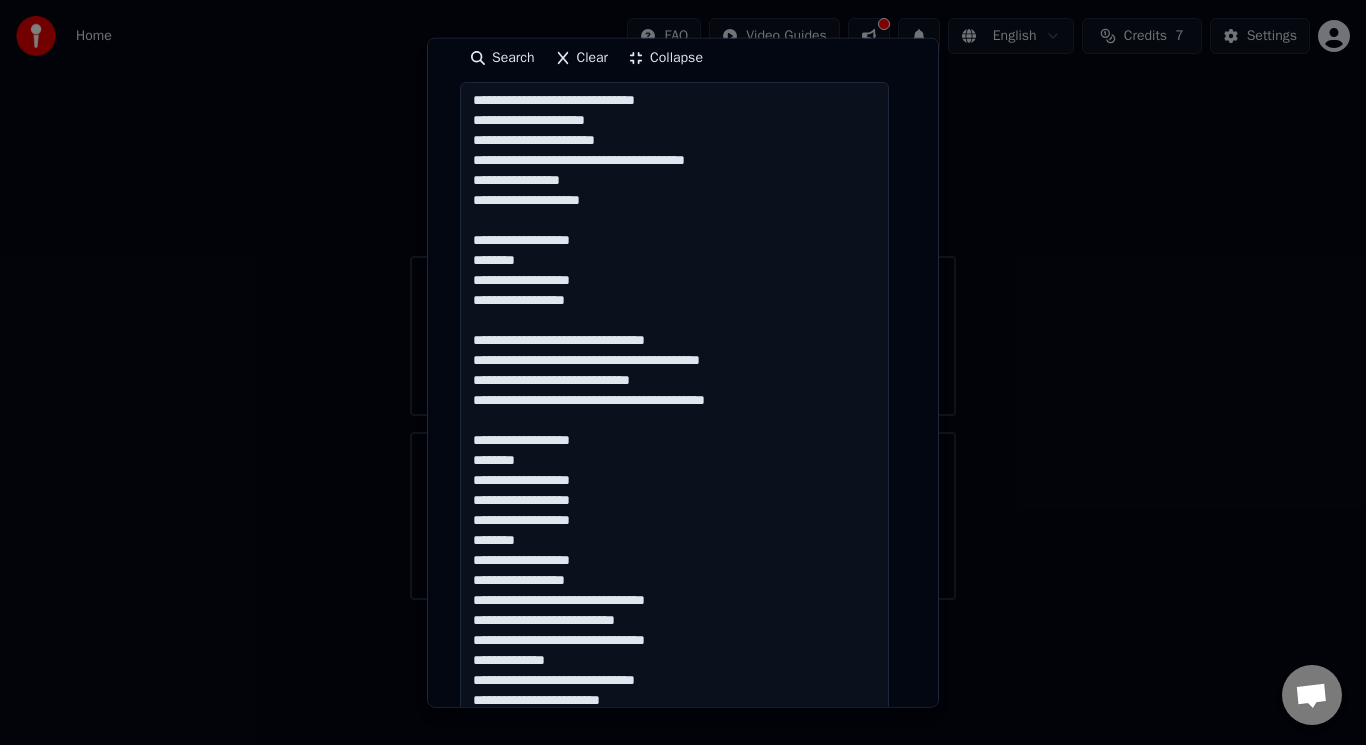 scroll, scrollTop: 94, scrollLeft: 0, axis: vertical 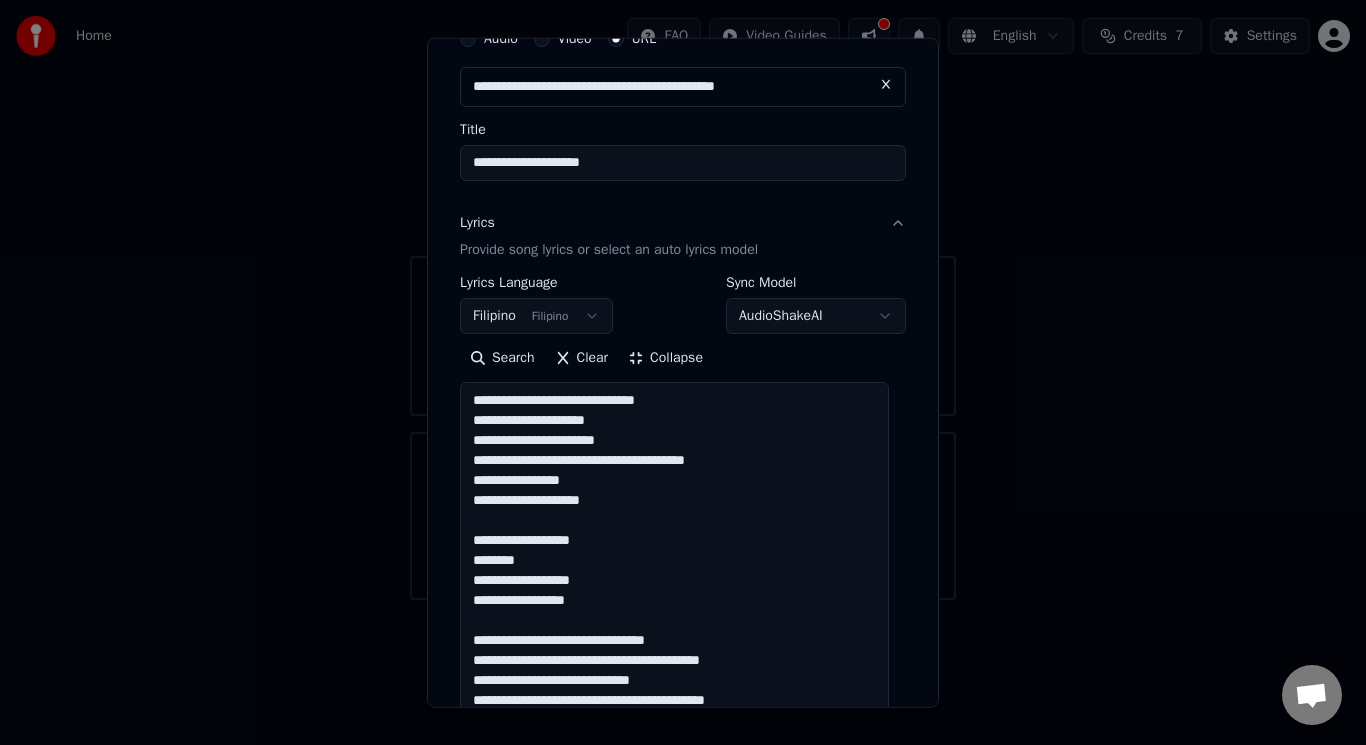 click on "Collapse" at bounding box center [665, 358] 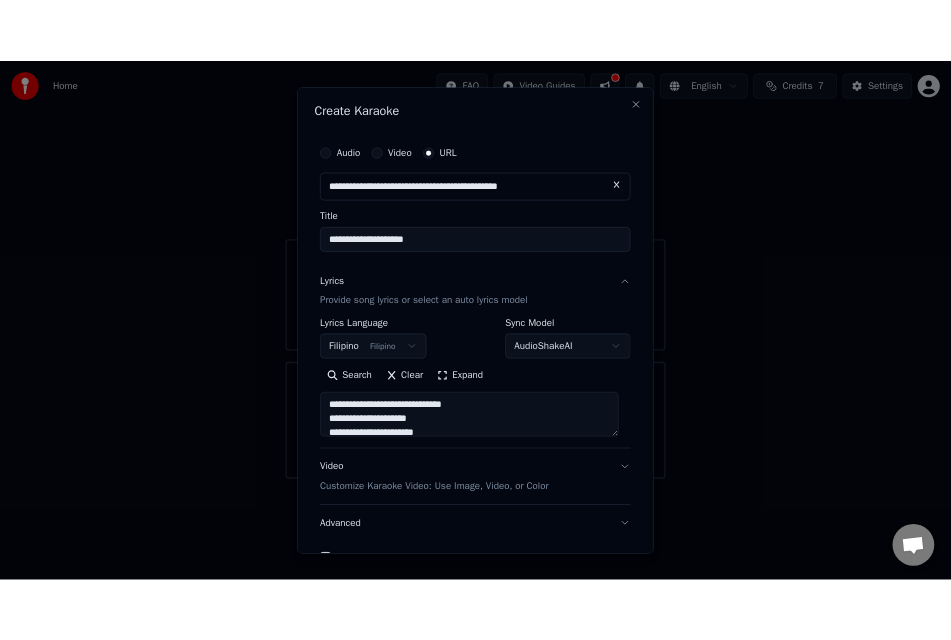 scroll, scrollTop: 123, scrollLeft: 0, axis: vertical 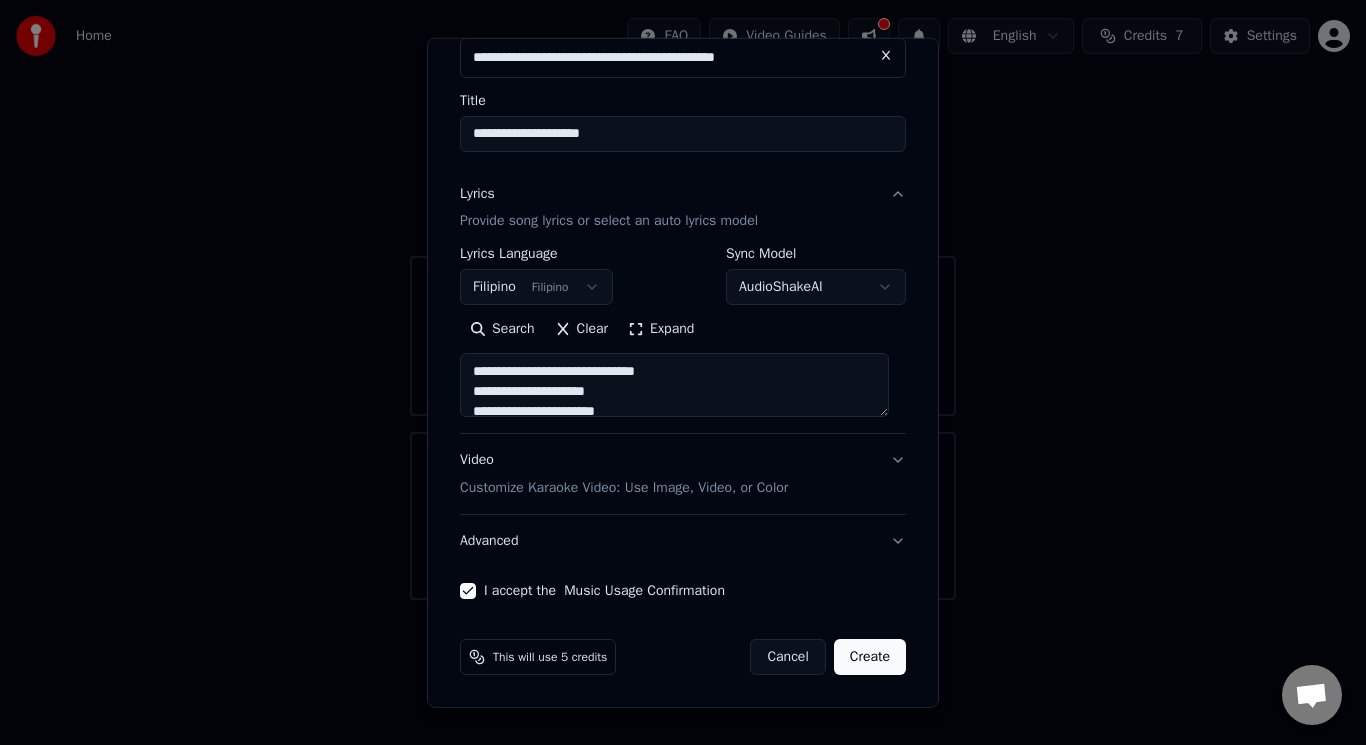 click on "Create" at bounding box center [870, 657] 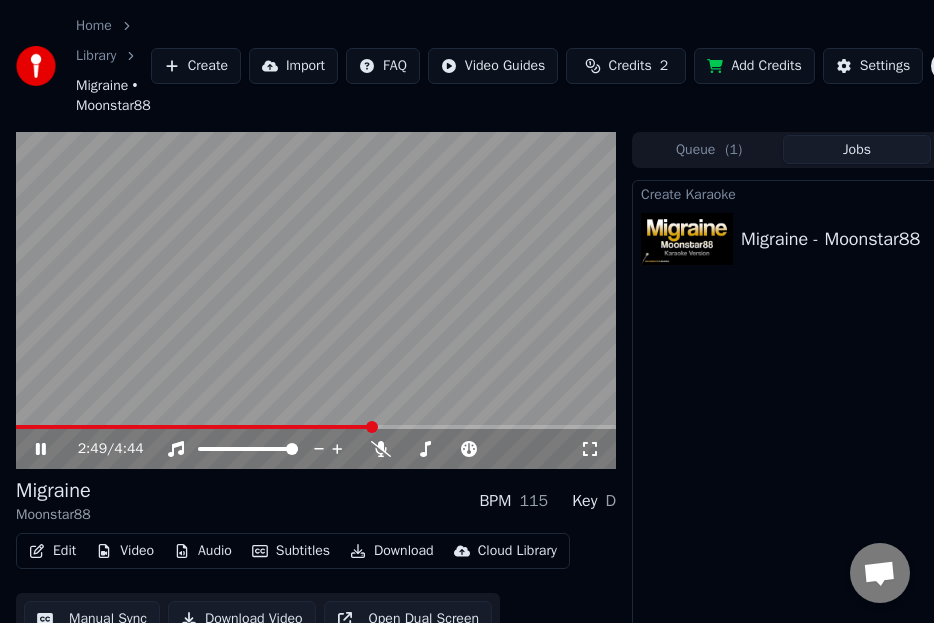 click at bounding box center [316, 301] 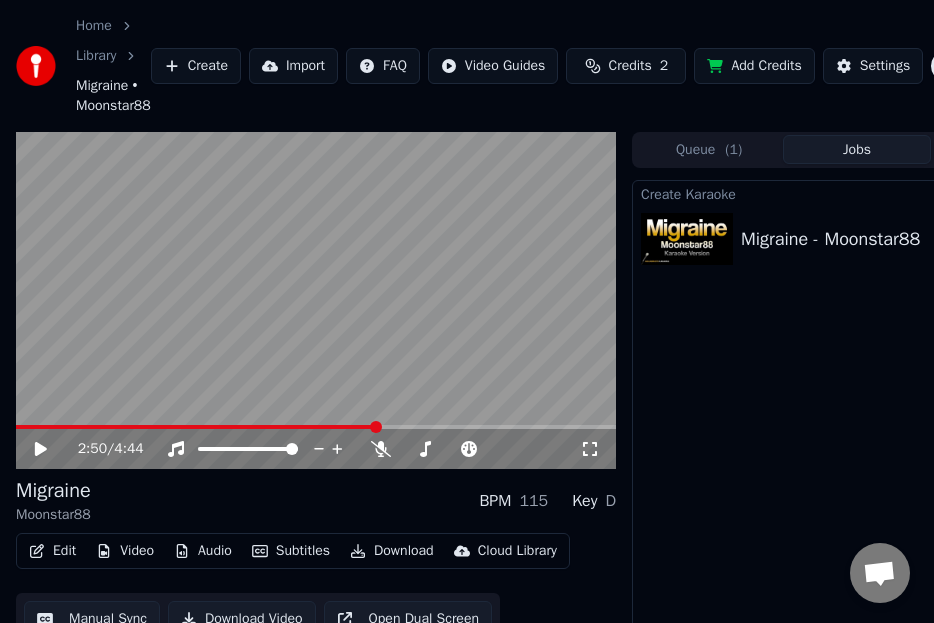 drag, startPoint x: 28, startPoint y: 424, endPoint x: 17, endPoint y: 422, distance: 11.18034 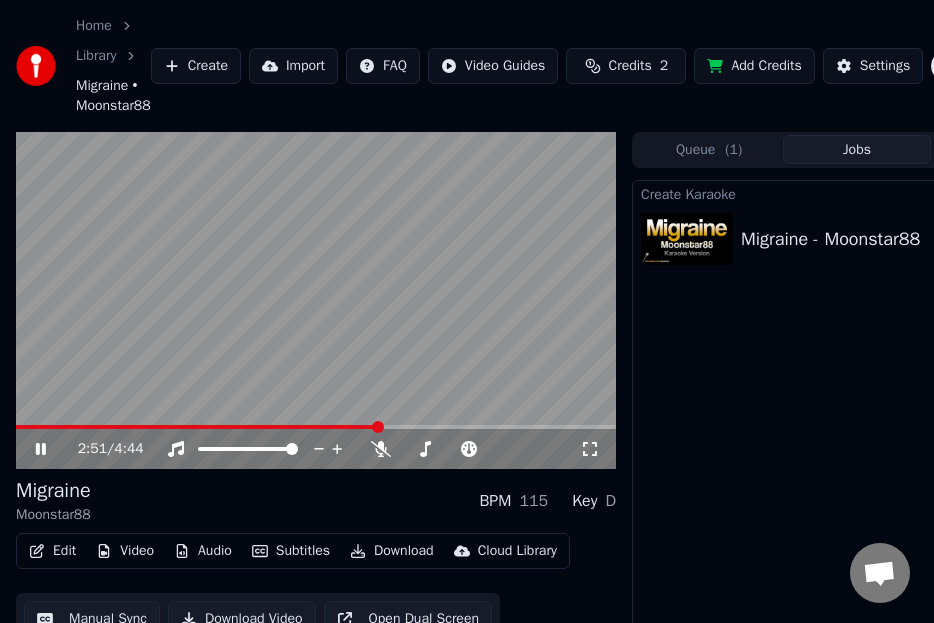 click at bounding box center (316, 301) 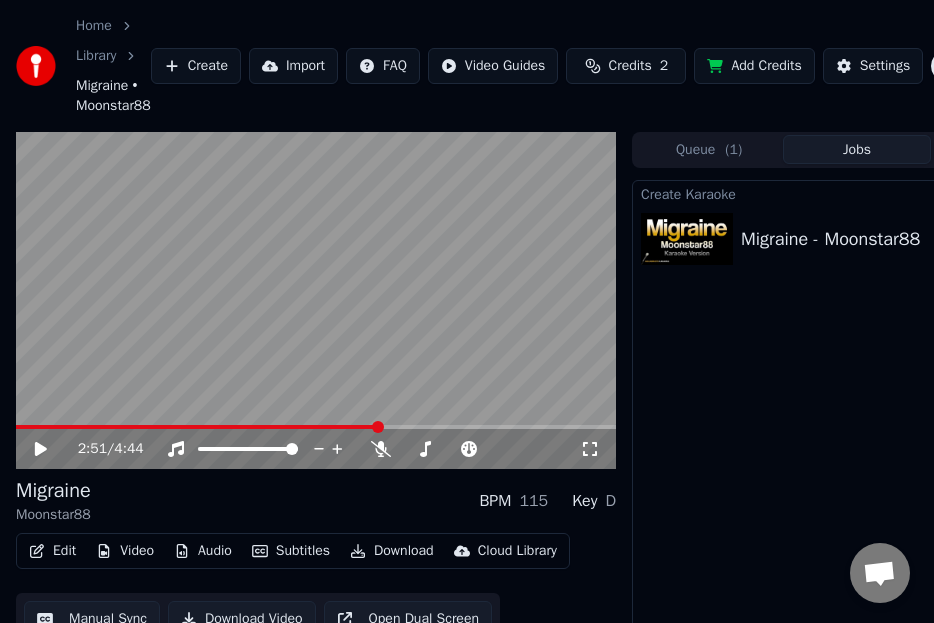 click 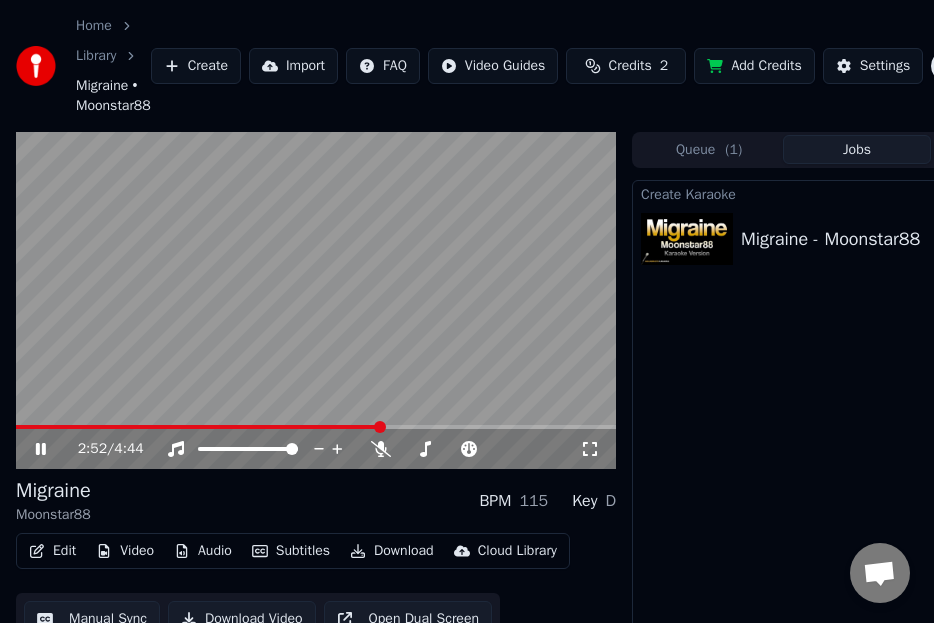 click at bounding box center (316, 301) 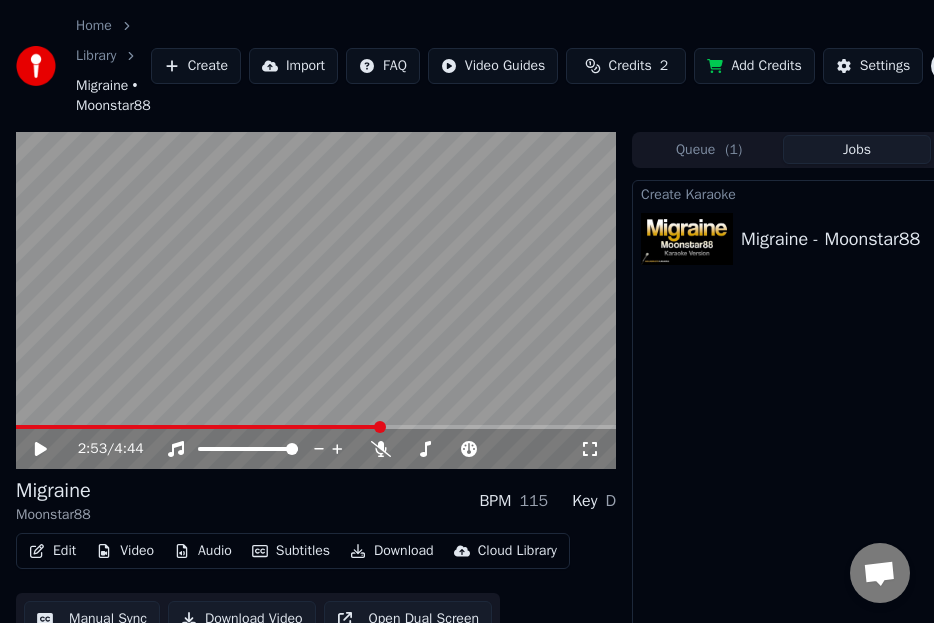 click on "2:53  /  4:44 Migraine Moonstar88 BPM 115 Key D Edit Video Audio Subtitles Download Cloud Library Manual Sync Download Video Open Dual Screen Queue ( 1 ) Jobs Library Create Karaoke Migraine - Moonstar88 Play" at bounding box center (467, 421) 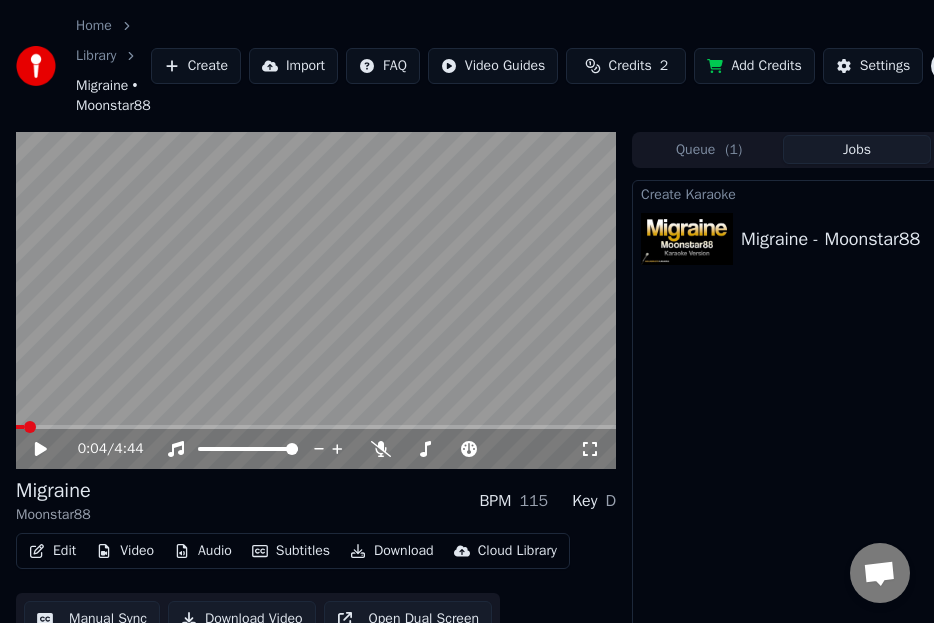 click at bounding box center [20, 427] 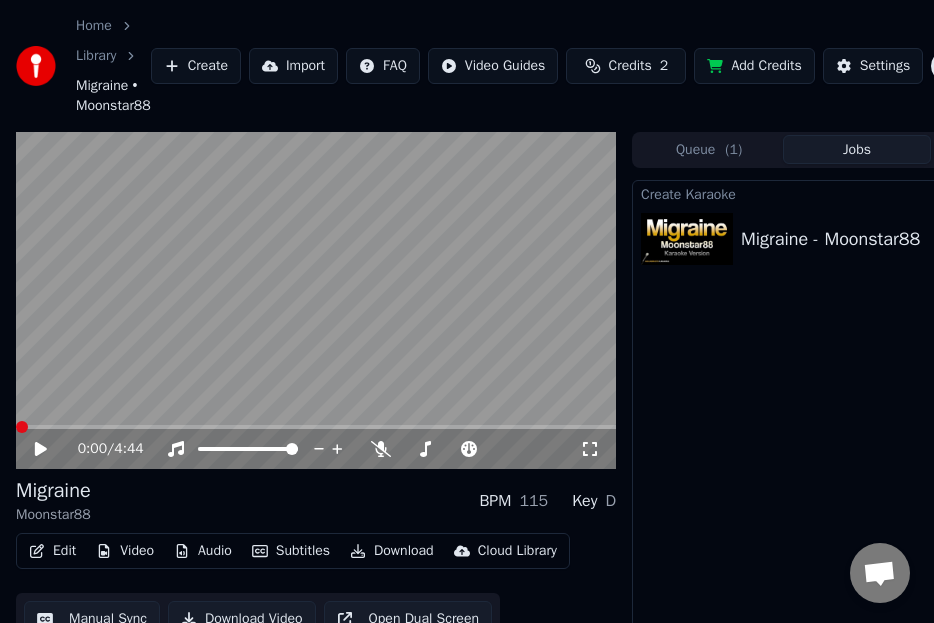click at bounding box center [22, 427] 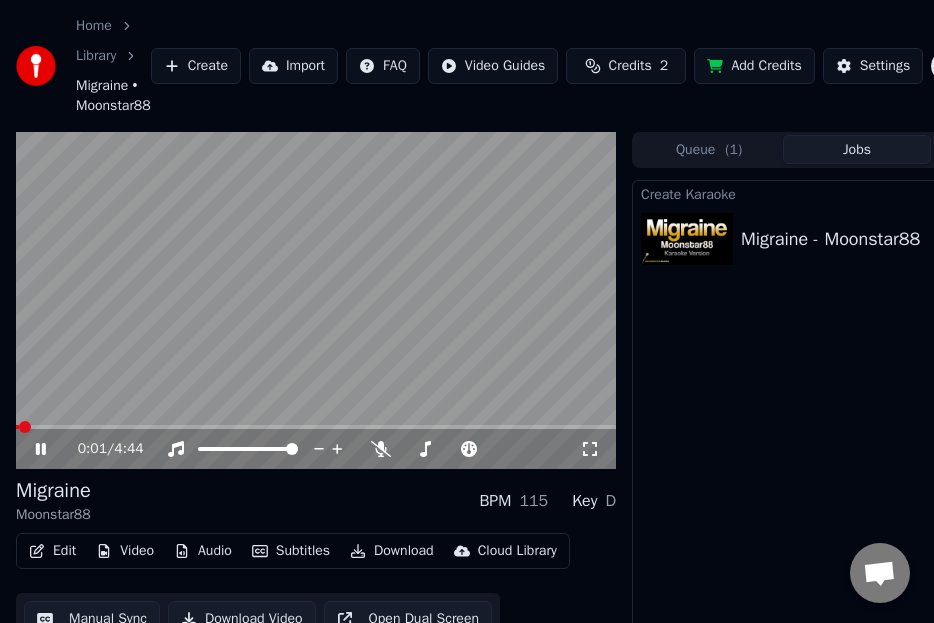drag, startPoint x: 22, startPoint y: 420, endPoint x: 6, endPoint y: 420, distance: 16 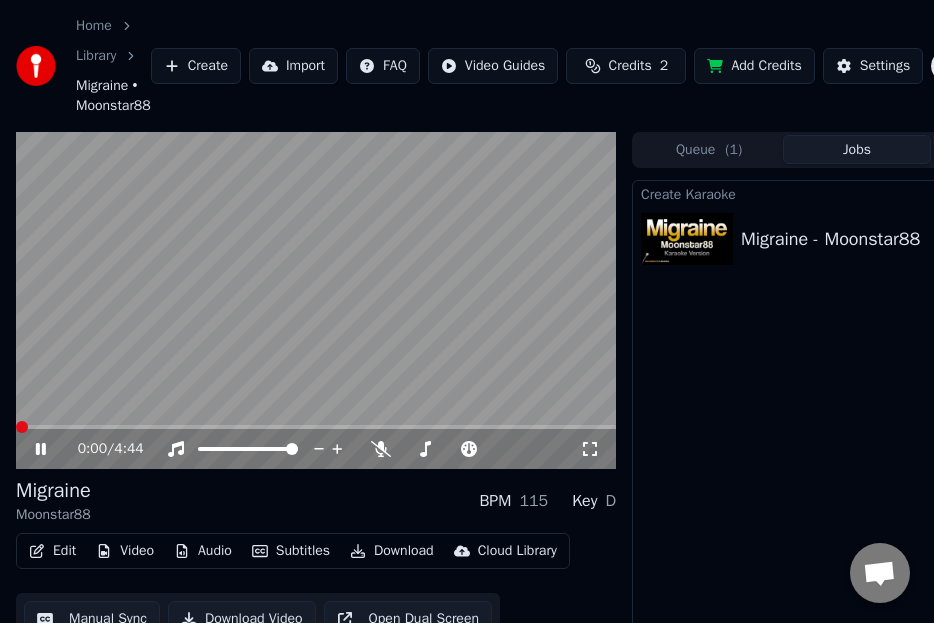 click at bounding box center (22, 427) 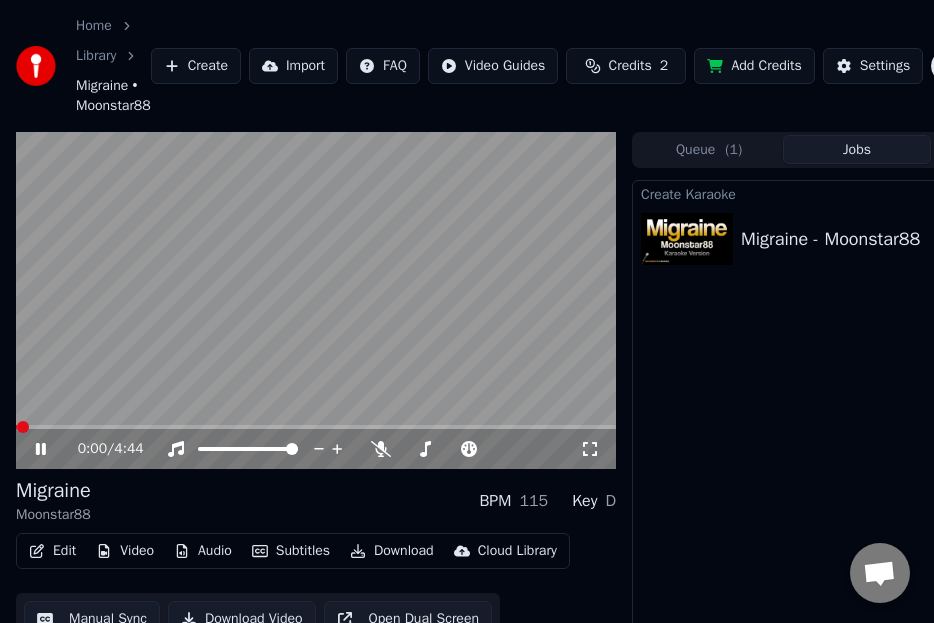 click 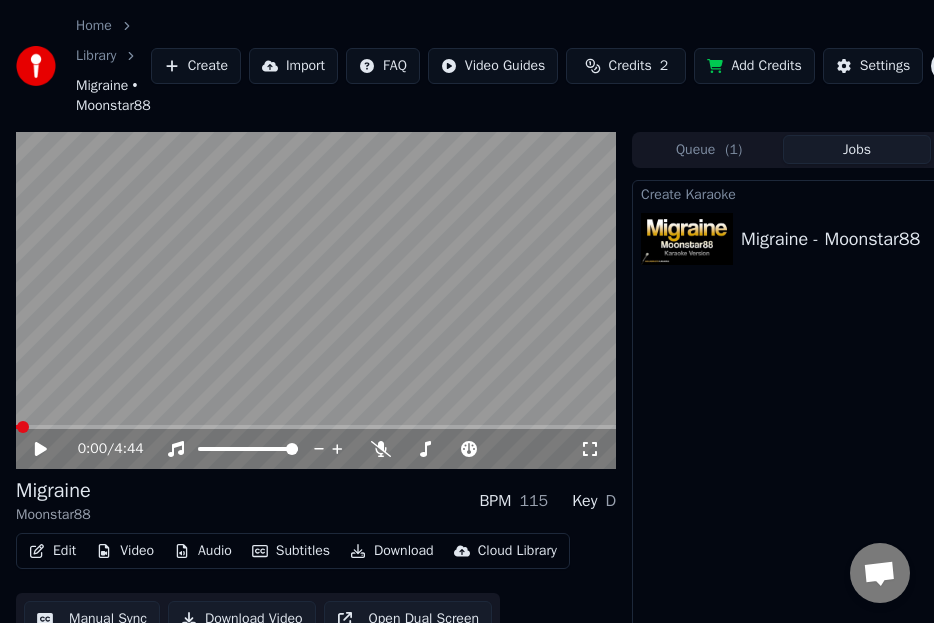 click 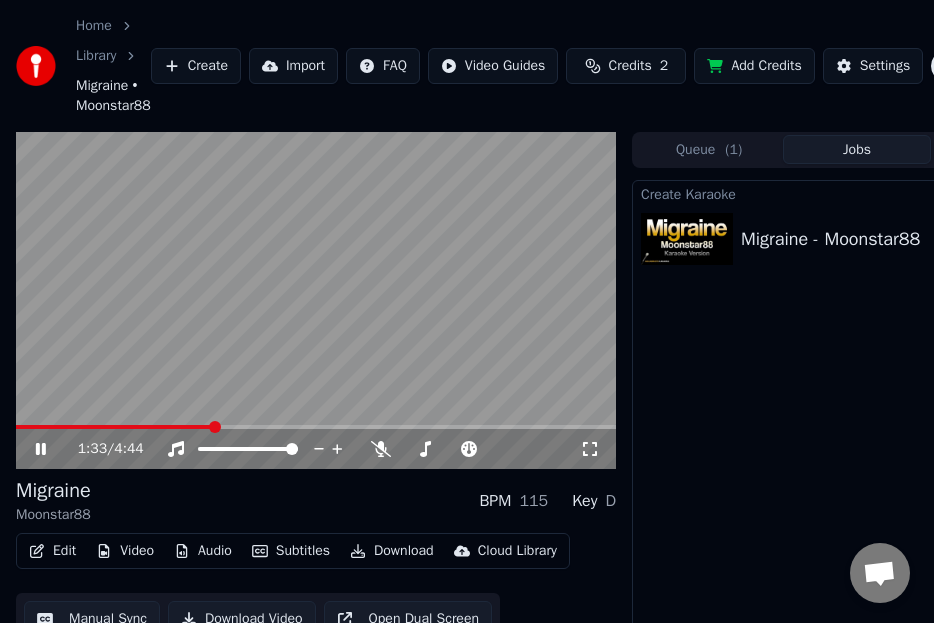 click 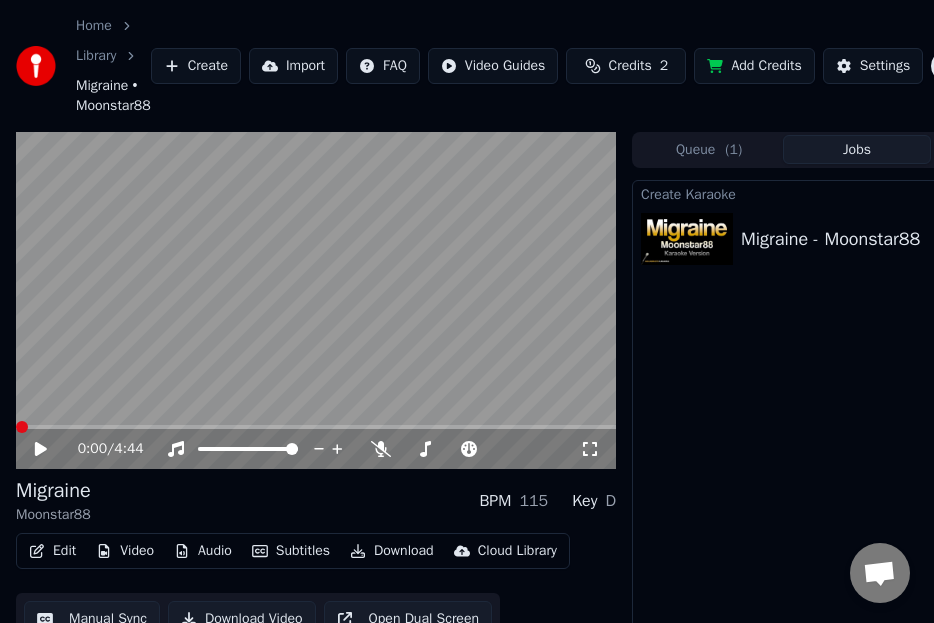 click at bounding box center [22, 427] 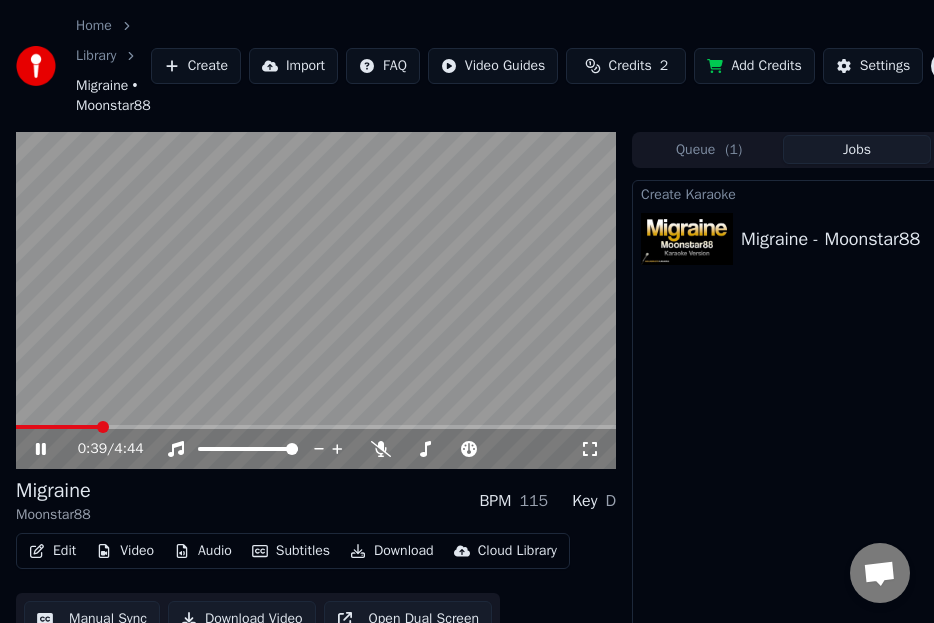 click at bounding box center [57, 427] 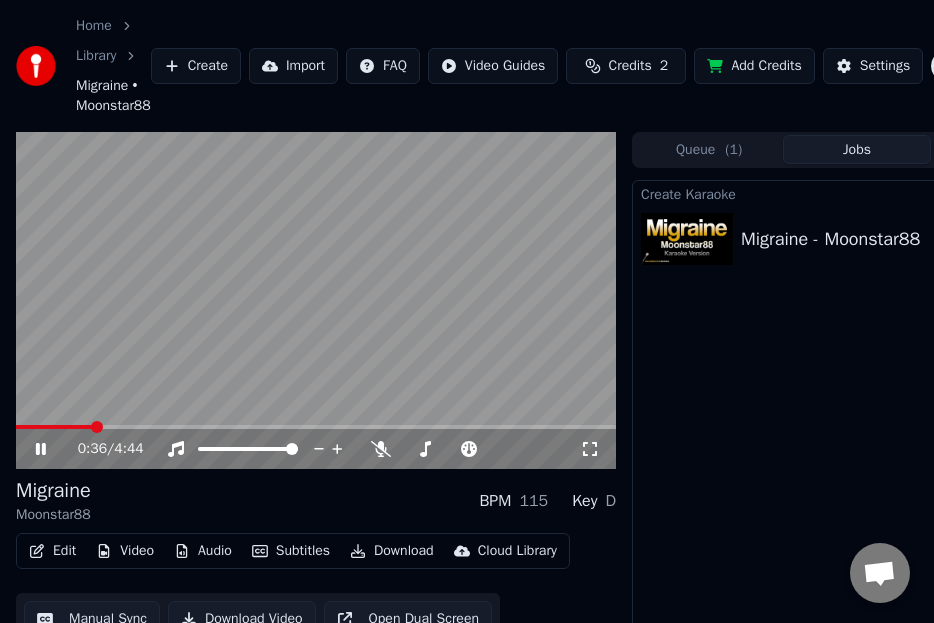 click at bounding box center (316, 301) 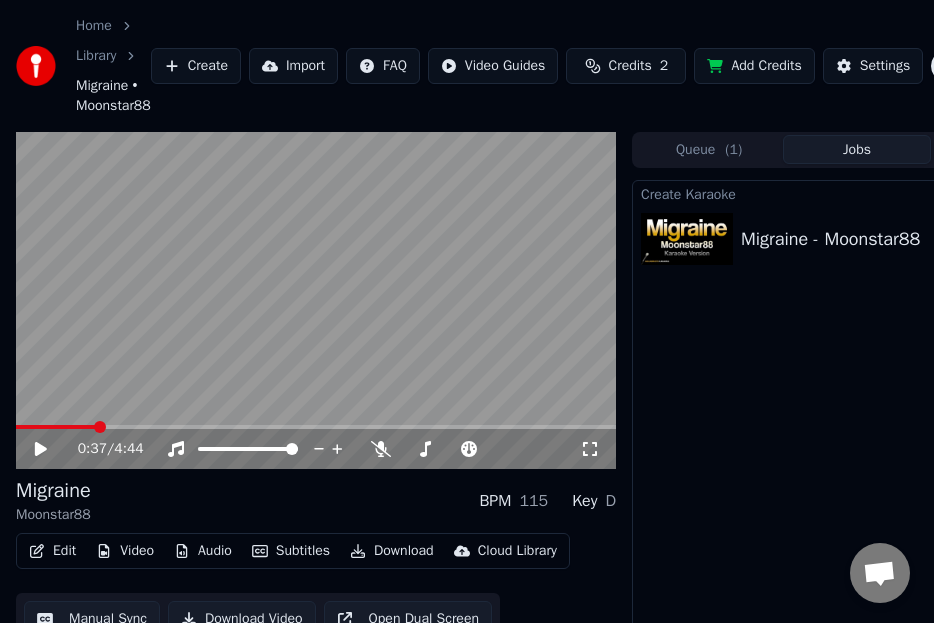 click at bounding box center [316, 301] 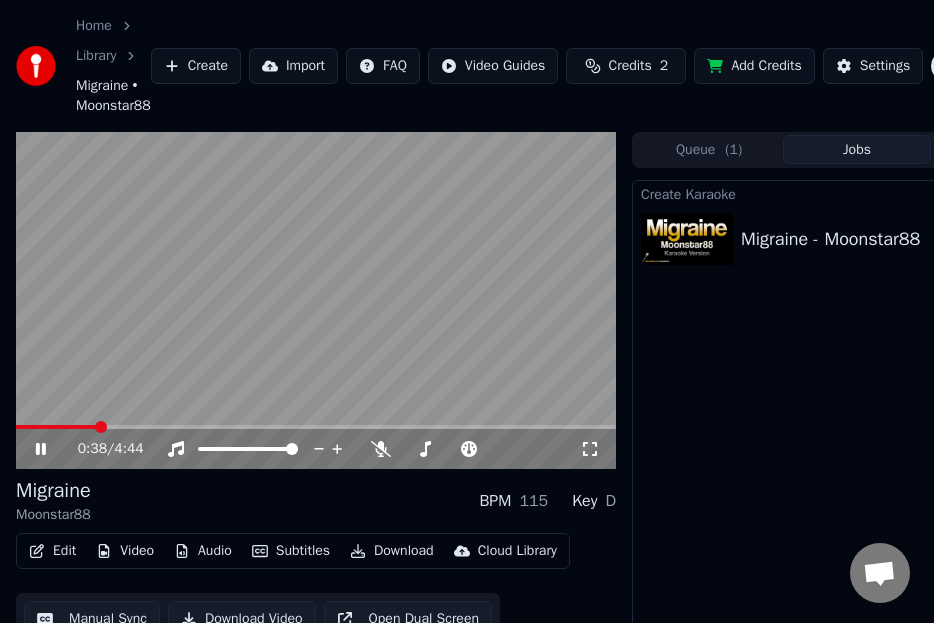 click on "0:38  /  4:44" at bounding box center (316, 449) 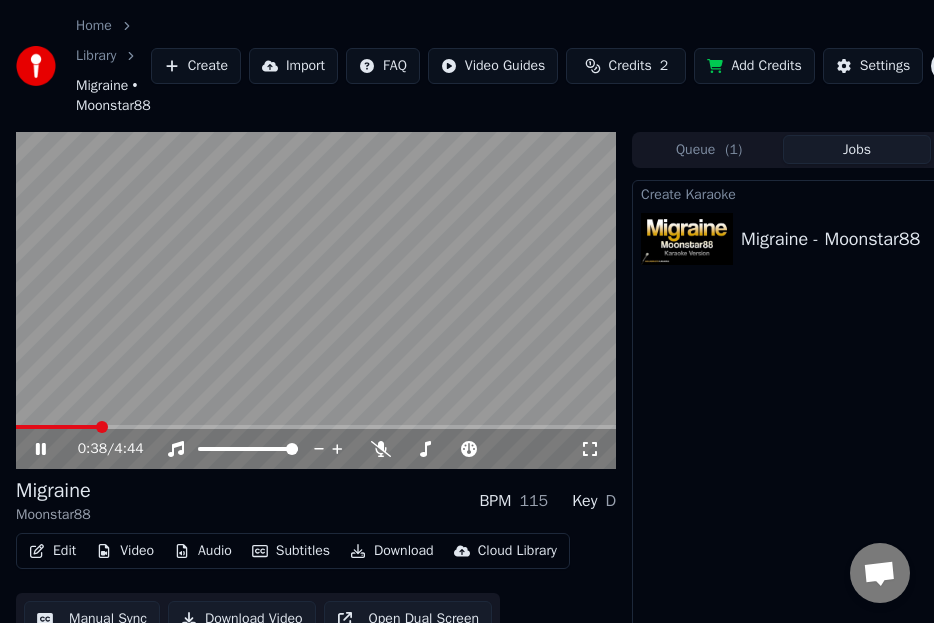 click at bounding box center (316, 301) 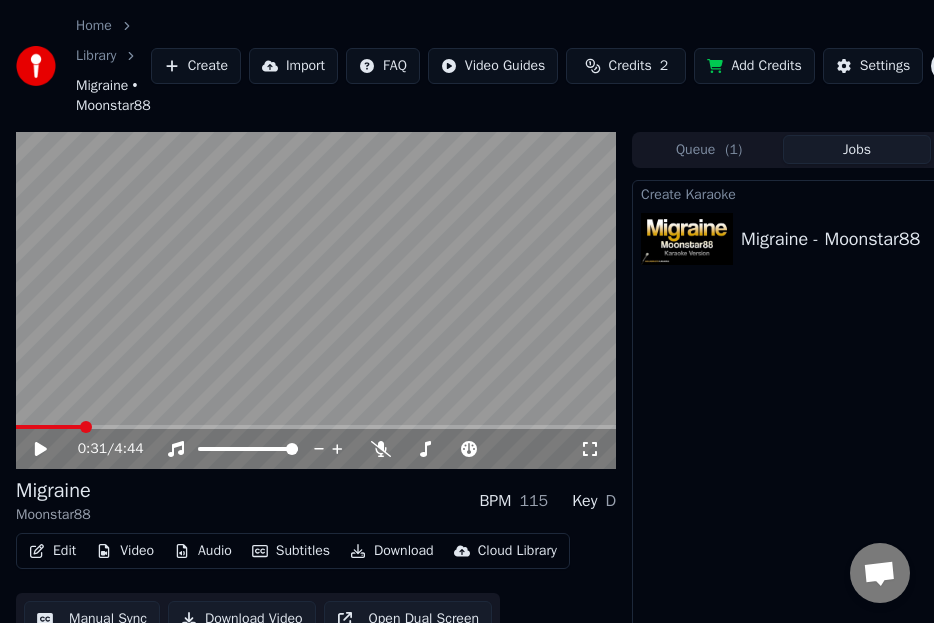 click at bounding box center (86, 427) 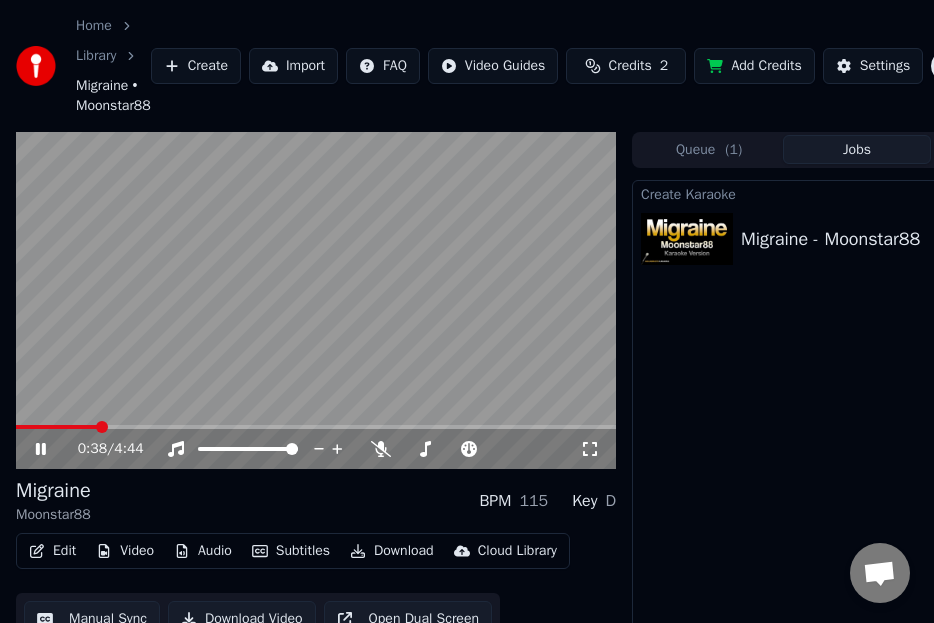 click 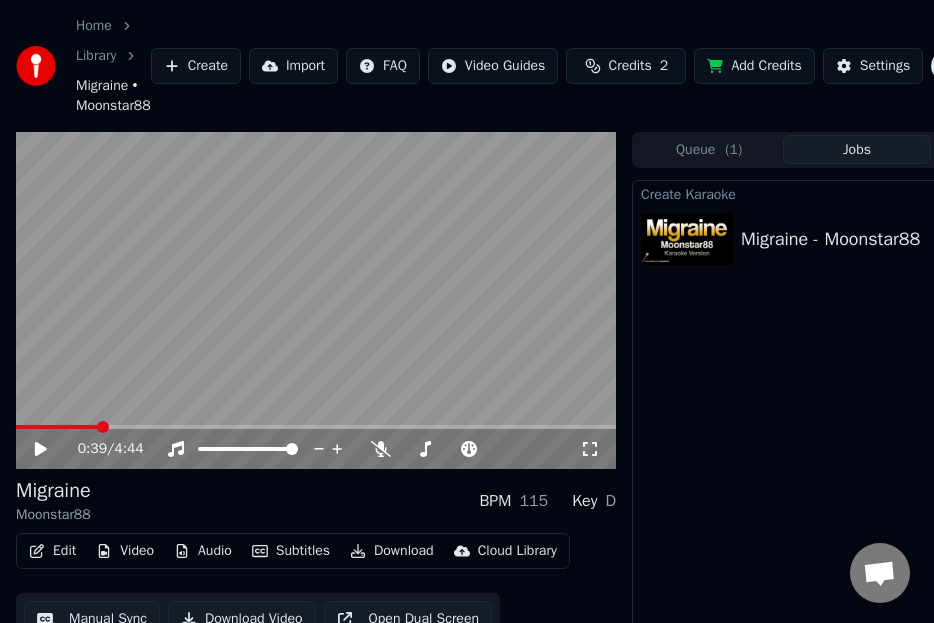 click on "Edit" at bounding box center (52, 551) 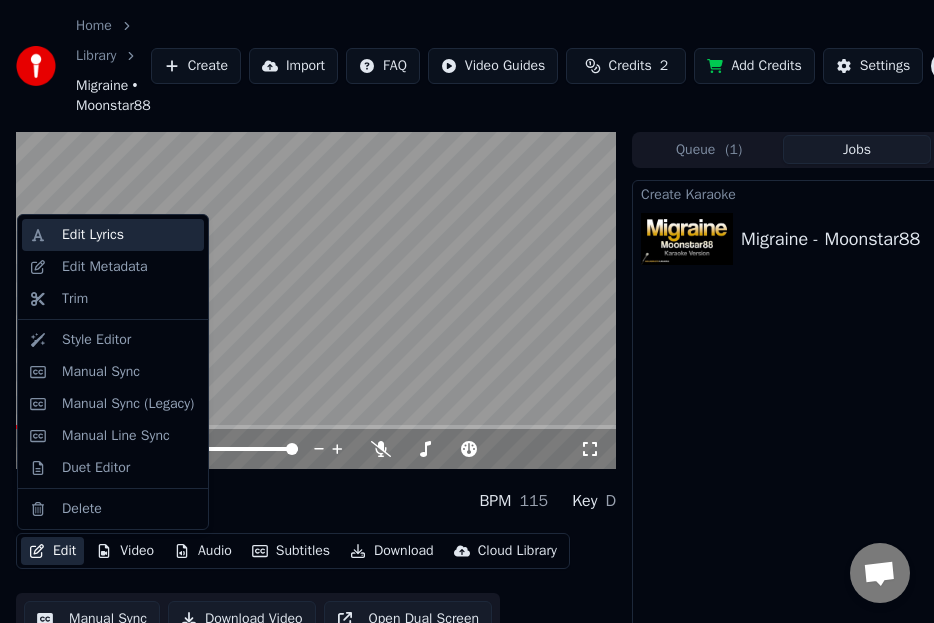 click on "Edit Lyrics" at bounding box center [93, 235] 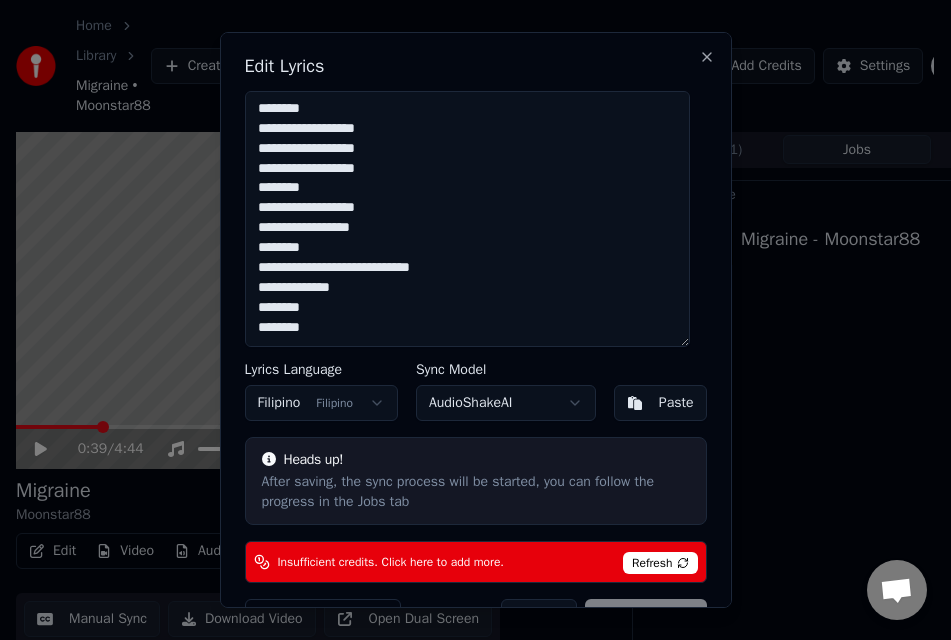 scroll, scrollTop: 0, scrollLeft: 0, axis: both 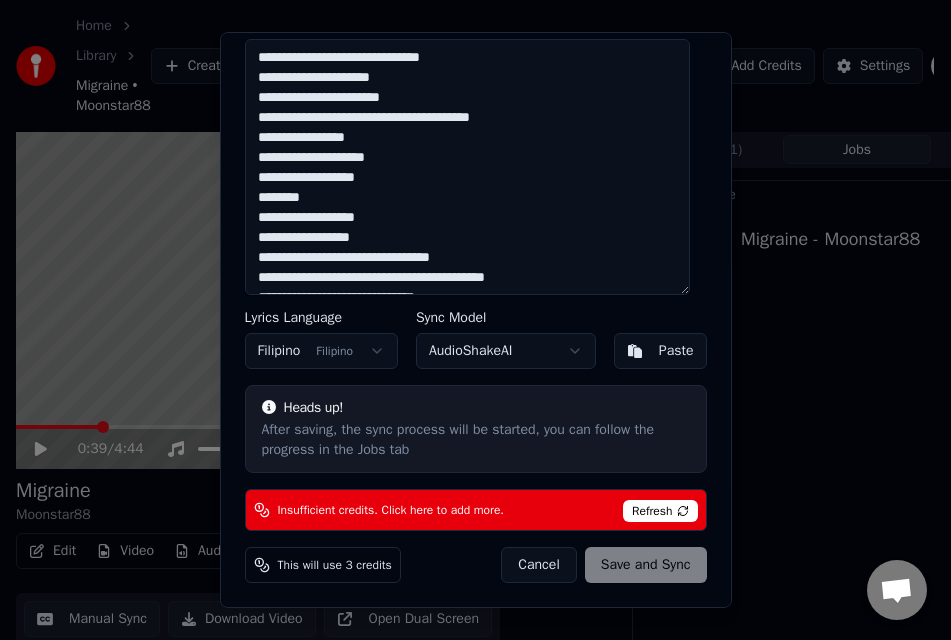 click on "Cancel" at bounding box center (538, 565) 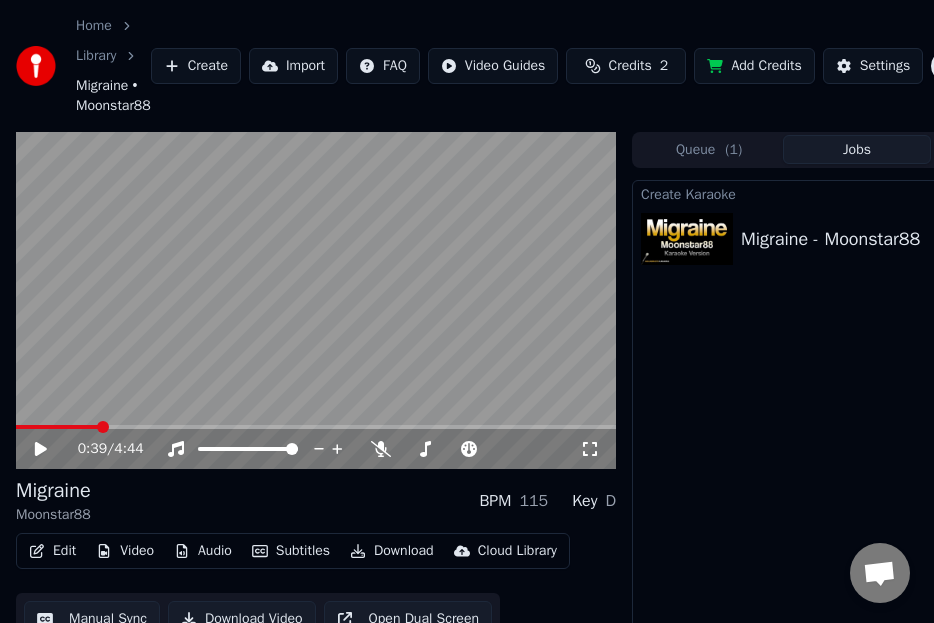 click on "Edit" at bounding box center [52, 551] 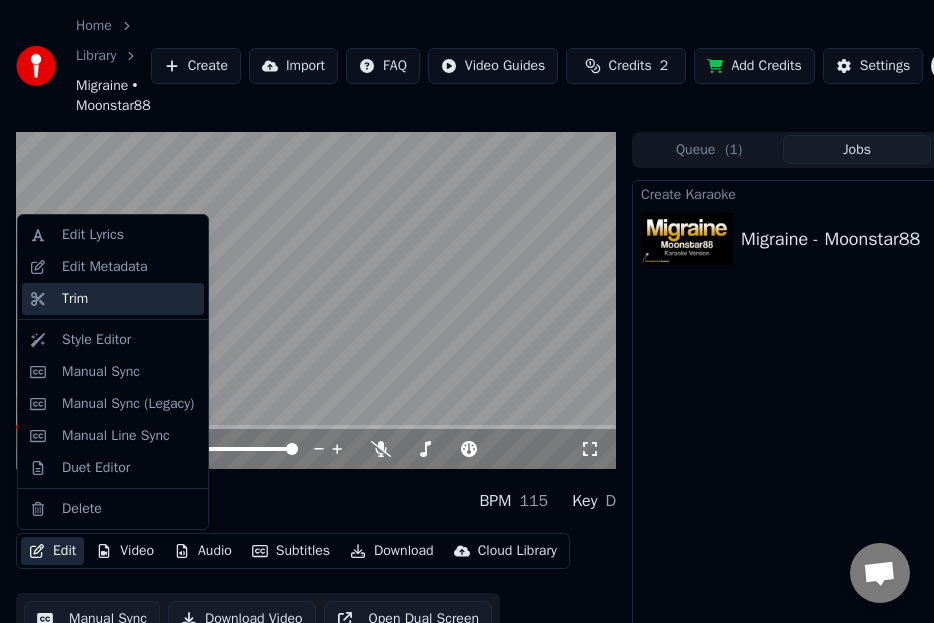 click on "Trim" at bounding box center [75, 299] 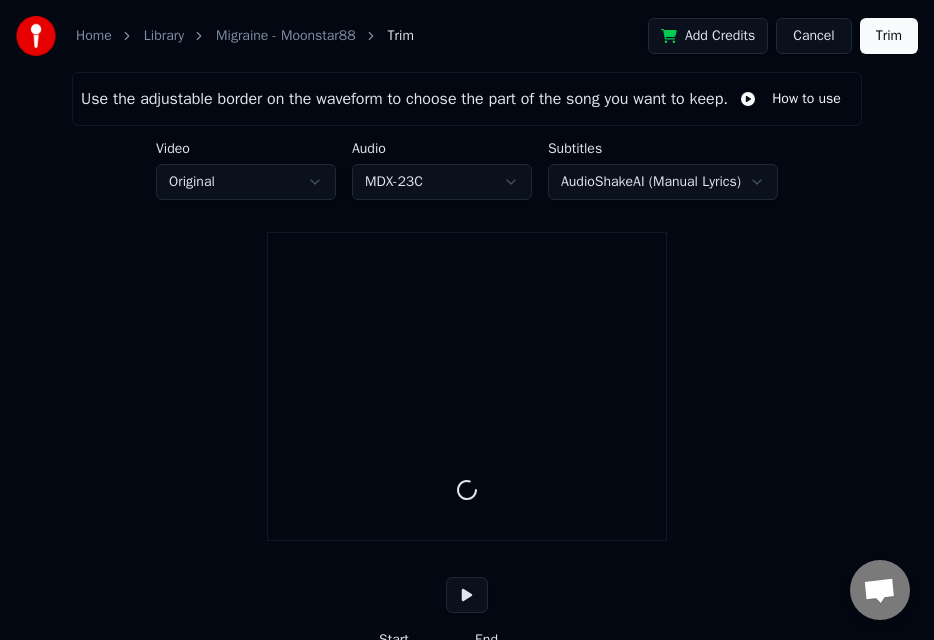 click at bounding box center [467, 595] 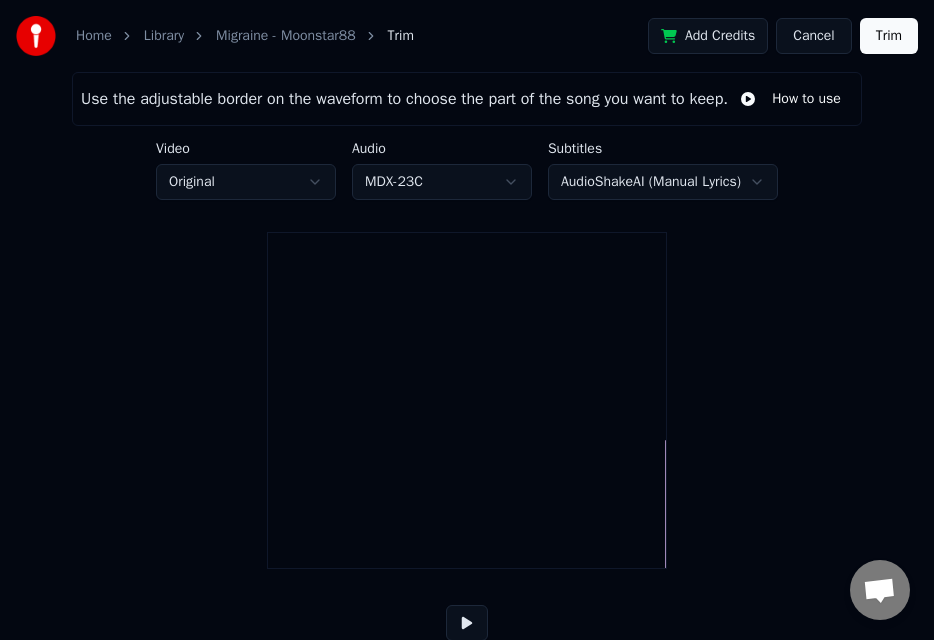 type on "*****" 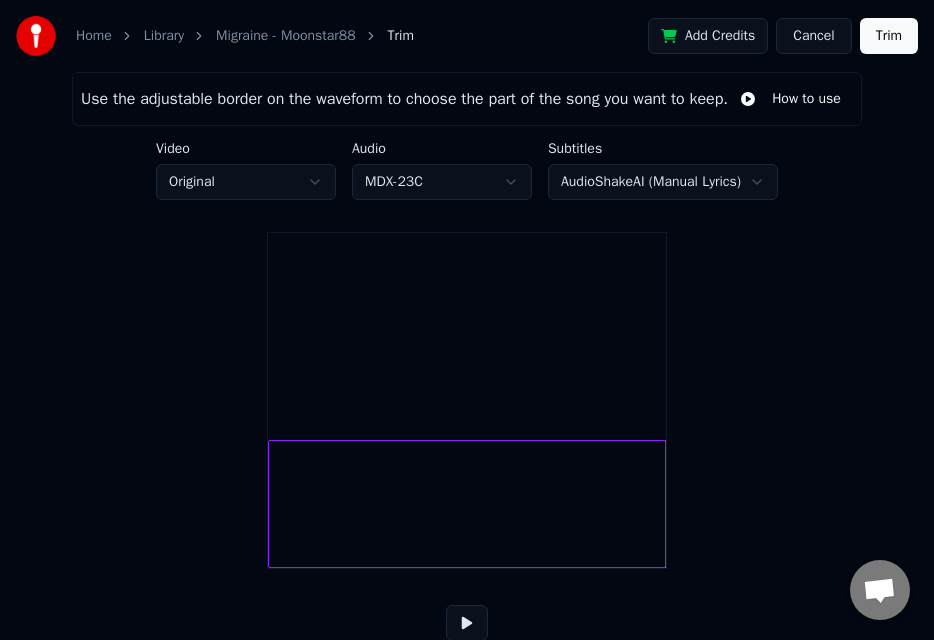 scroll, scrollTop: 144, scrollLeft: 0, axis: vertical 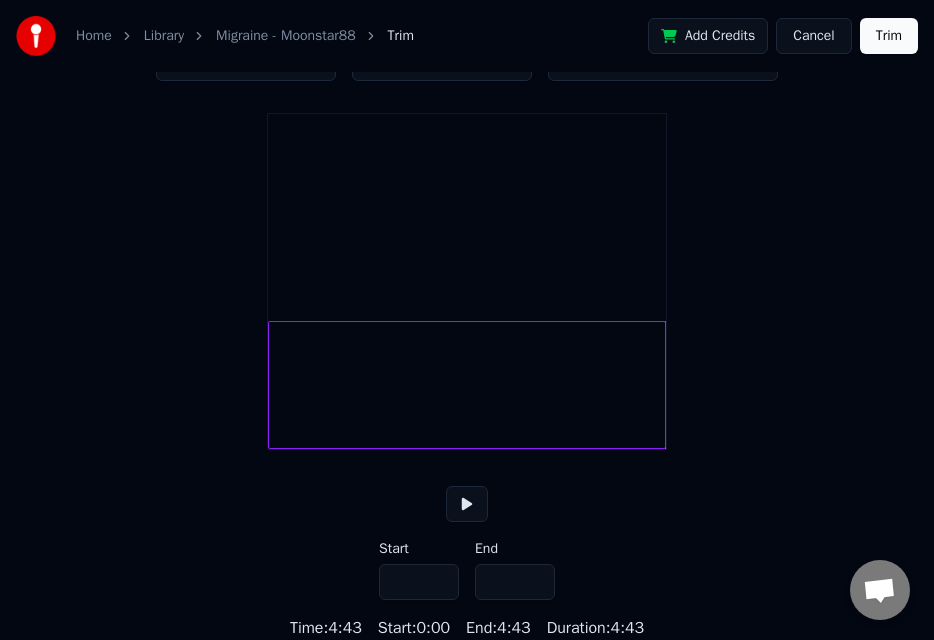 click at bounding box center [467, 504] 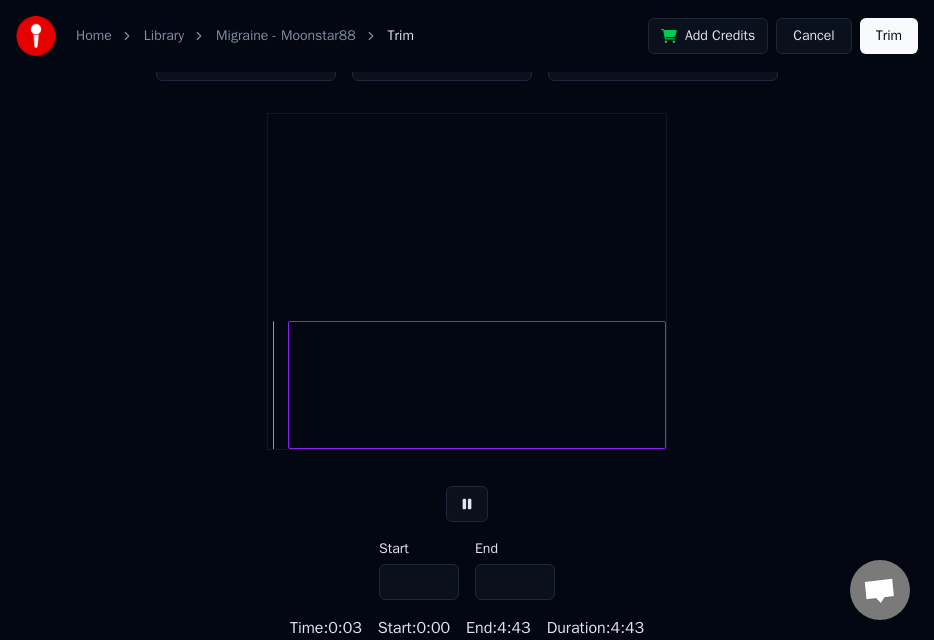 click at bounding box center [292, 385] 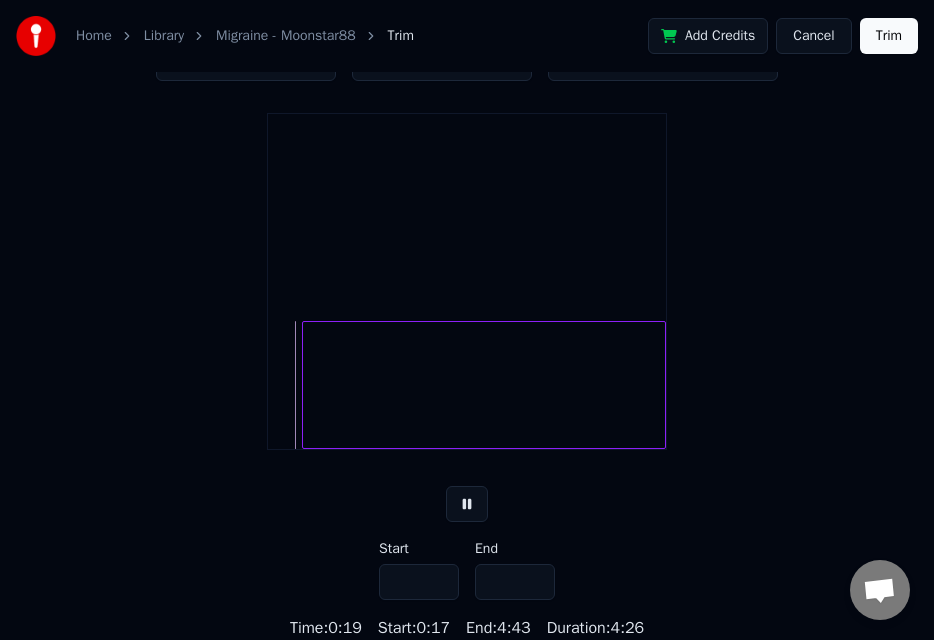 click at bounding box center [306, 385] 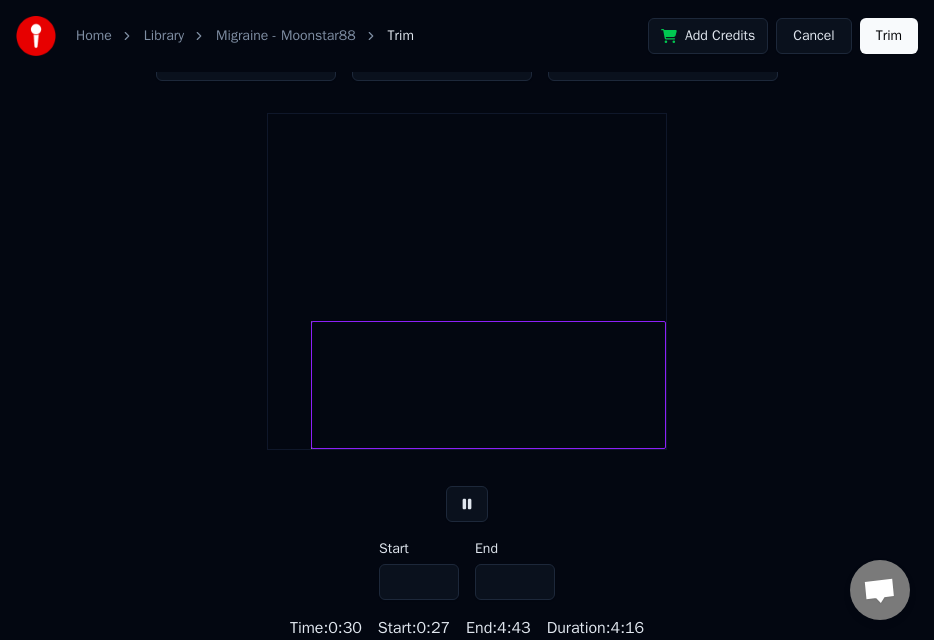 click at bounding box center [315, 385] 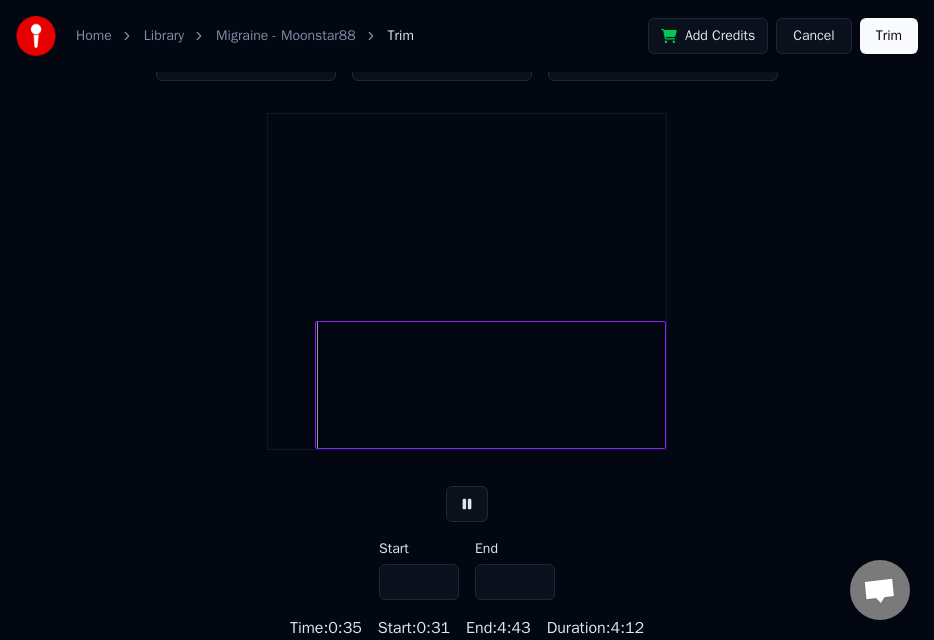 click at bounding box center (319, 385) 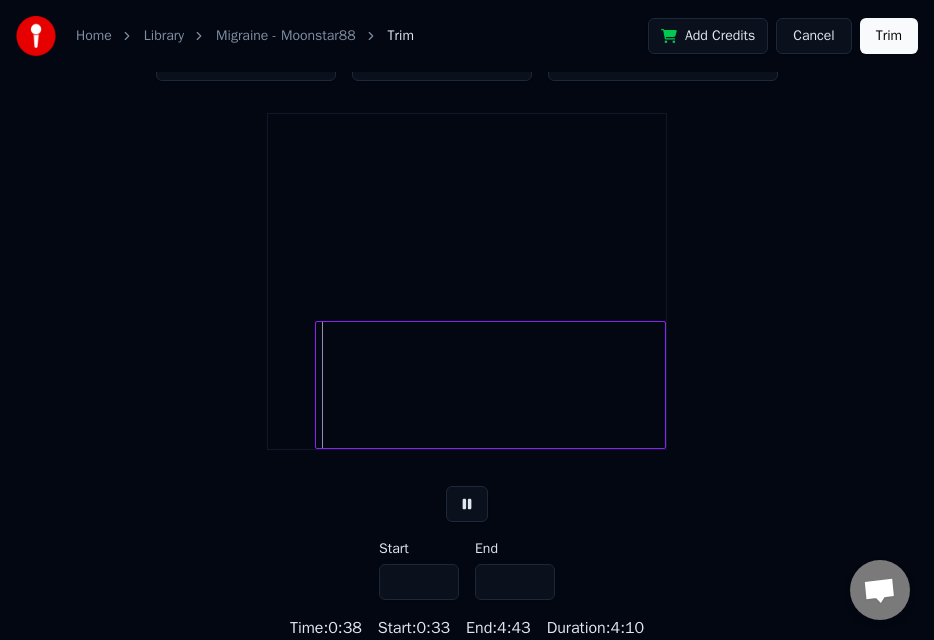 drag, startPoint x: 905, startPoint y: 40, endPoint x: 608, endPoint y: 275, distance: 378.7268 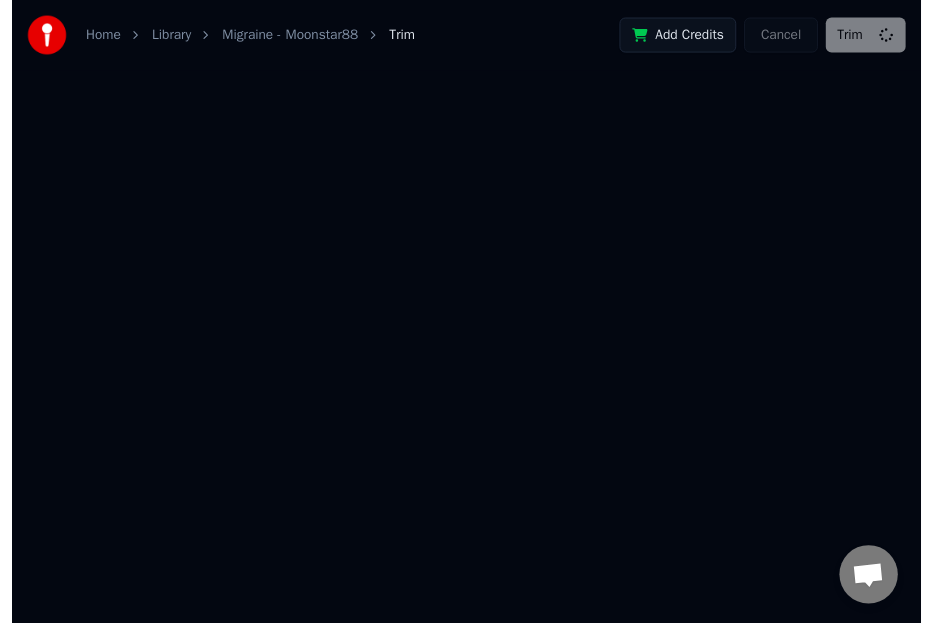 scroll, scrollTop: 0, scrollLeft: 0, axis: both 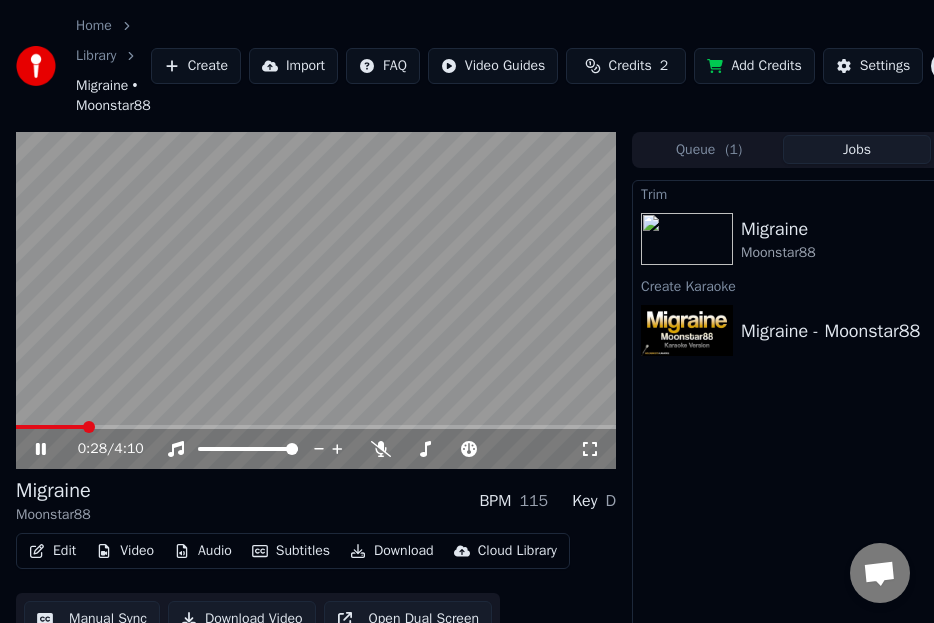 click 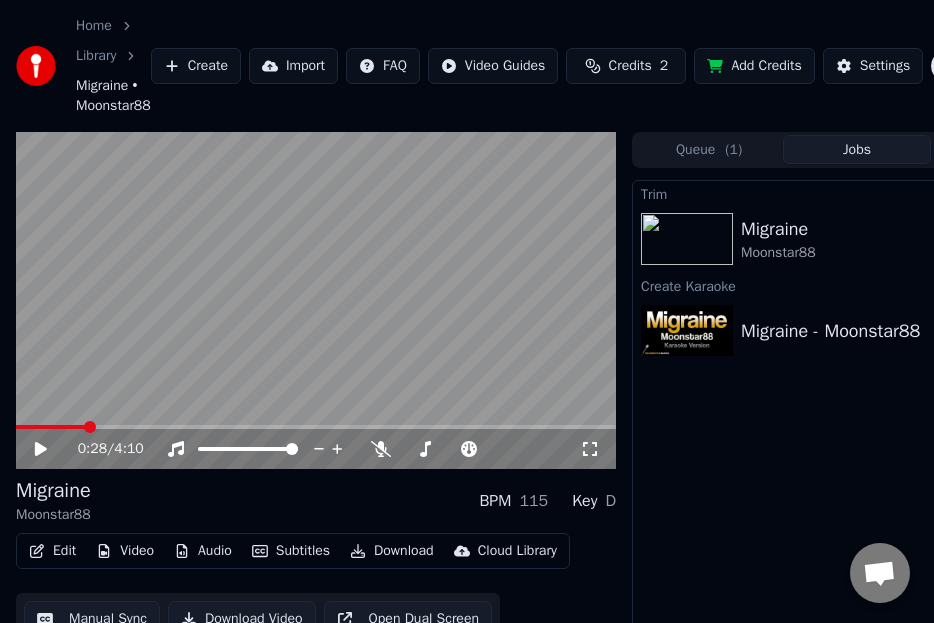 scroll, scrollTop: 0, scrollLeft: 148, axis: horizontal 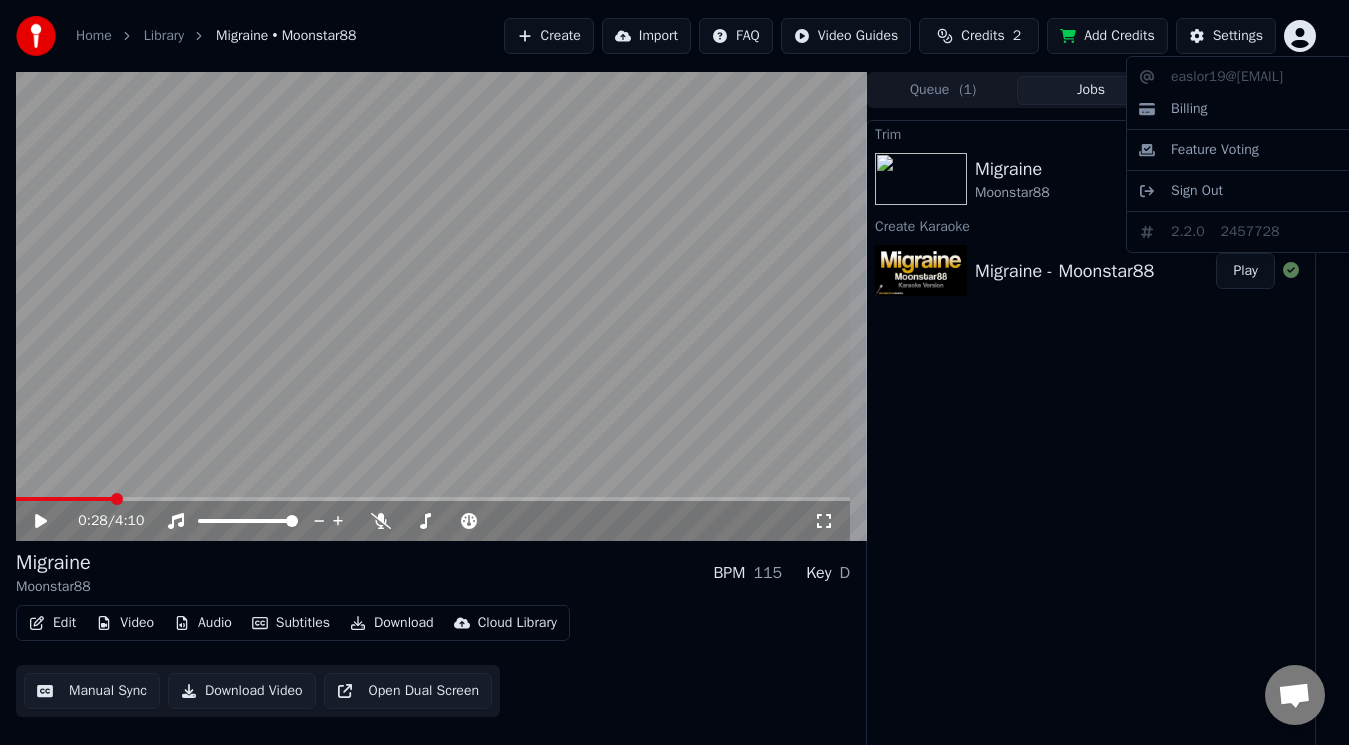click on "Home Library Migraine • Moonstar88 Create Import FAQ Video Guides Credits 2 Add Credits Settings 0:28  /  4:10 Migraine Moonstar88 BPM 115 Key D Edit Video Audio Subtitles Download Cloud Library Manual Sync Download Video Open Dual Screen Queue ( 1 ) Jobs Library Trim Migraine Moonstar88 Play Create Karaoke Migraine - Moonstar88 Play easlor19@[EMAIL] Billing Feature Voting Sign Out 2.2.0 2457728" at bounding box center (674, 372) 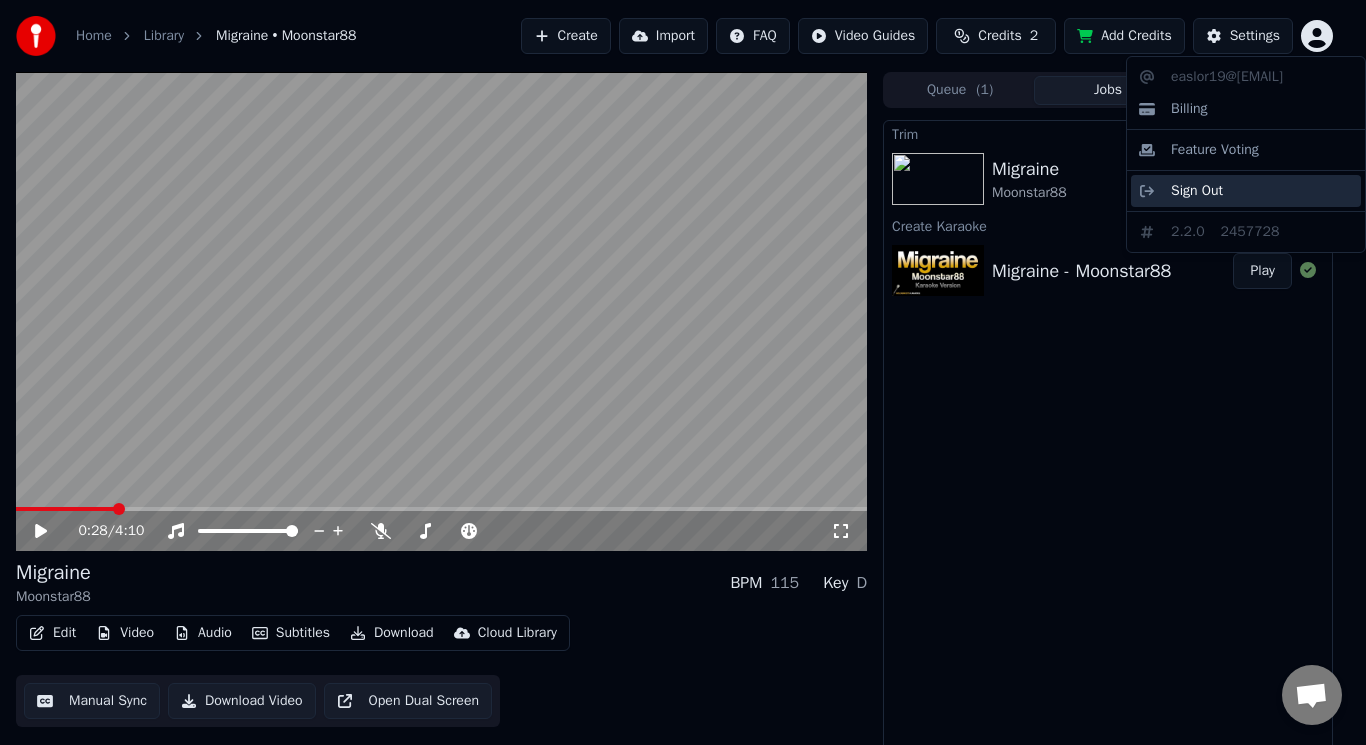 click on "Sign Out" at bounding box center [1246, 191] 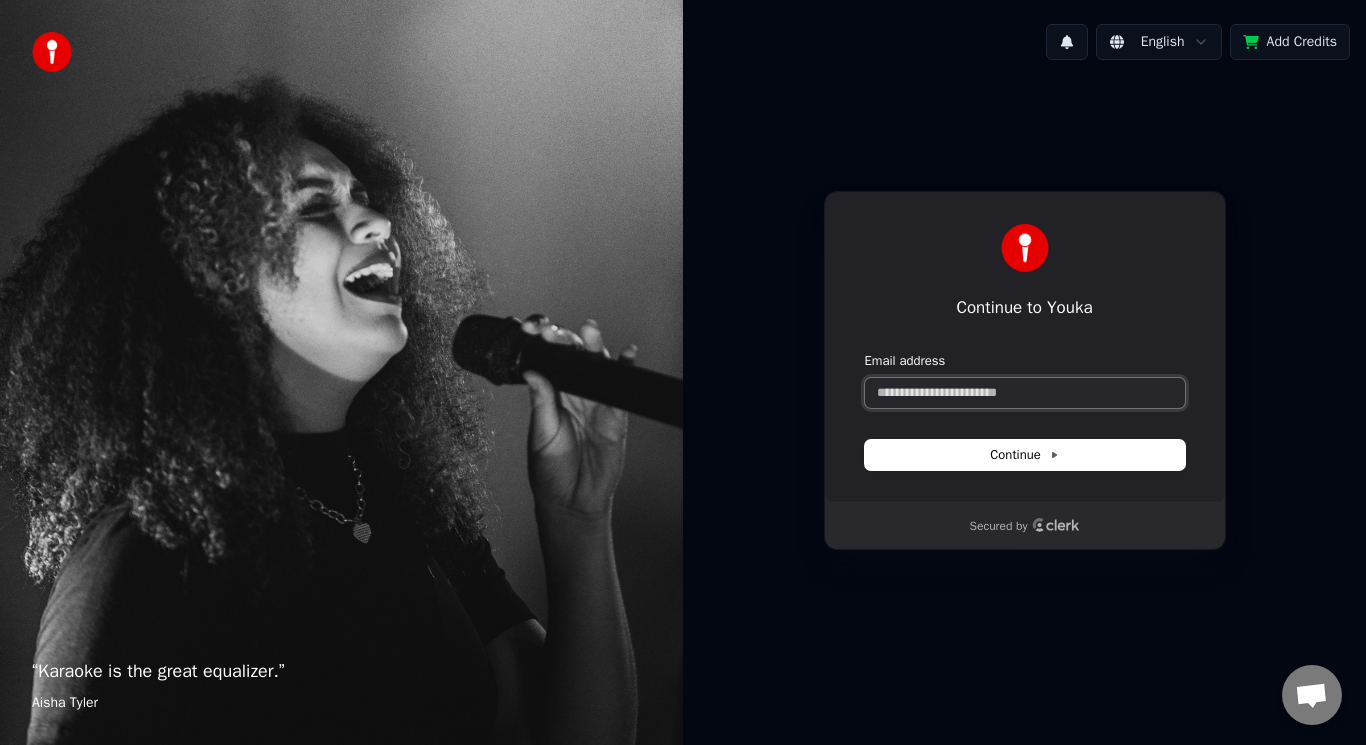 click on "Email address" at bounding box center (1025, 393) 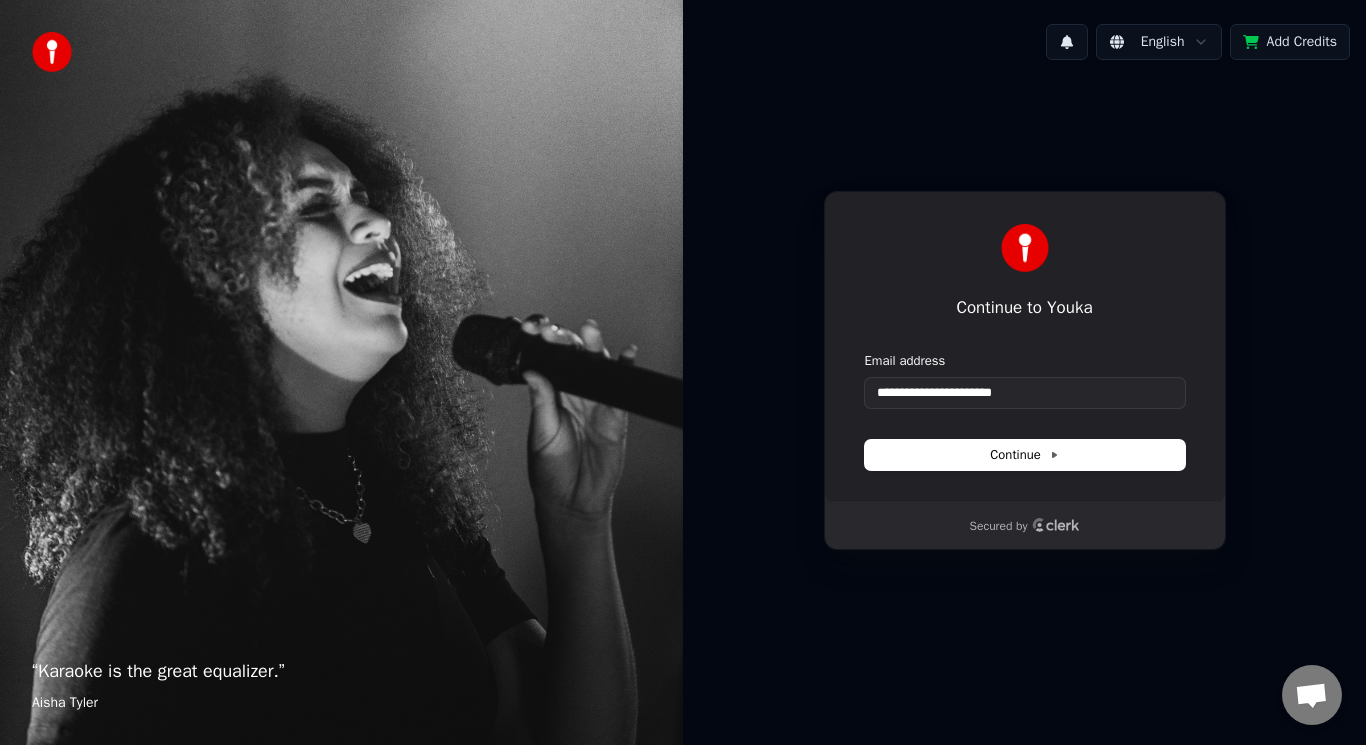 click on "**********" at bounding box center (1025, 411) 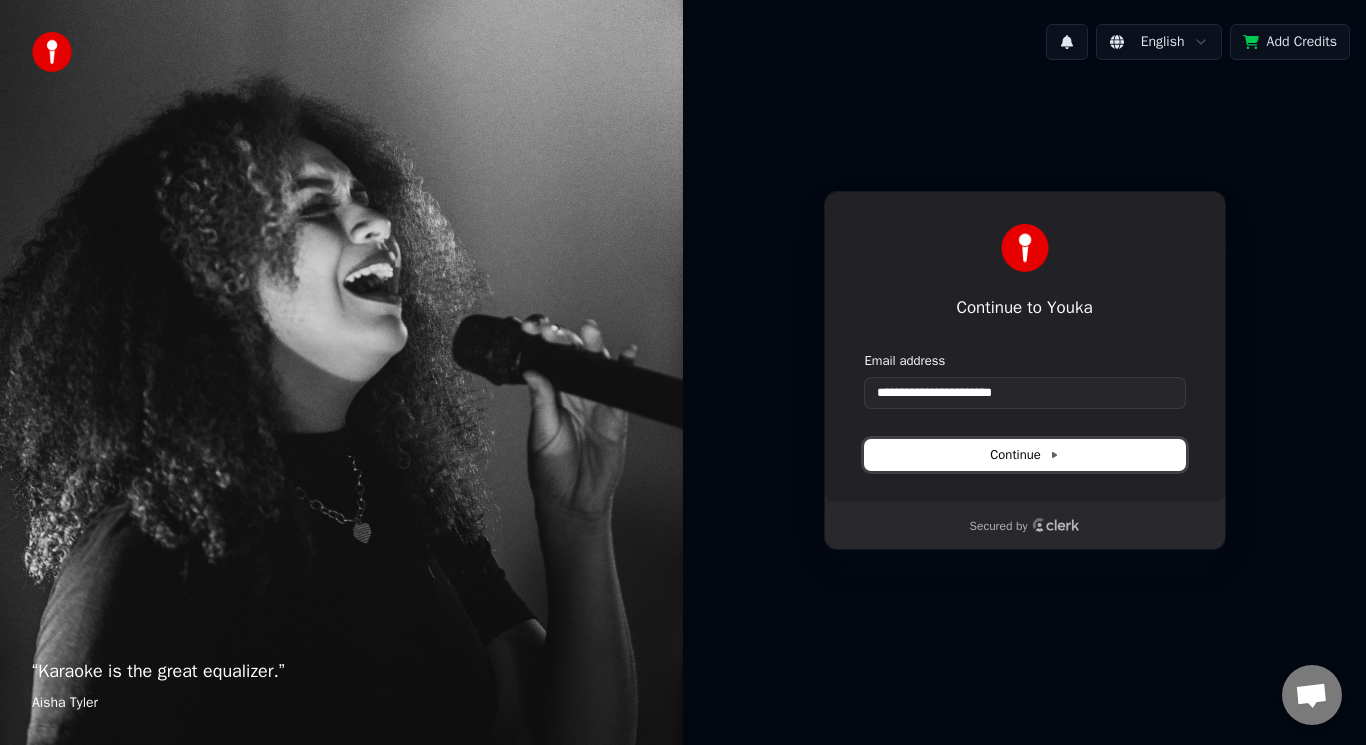 click on "Continue" at bounding box center (1025, 455) 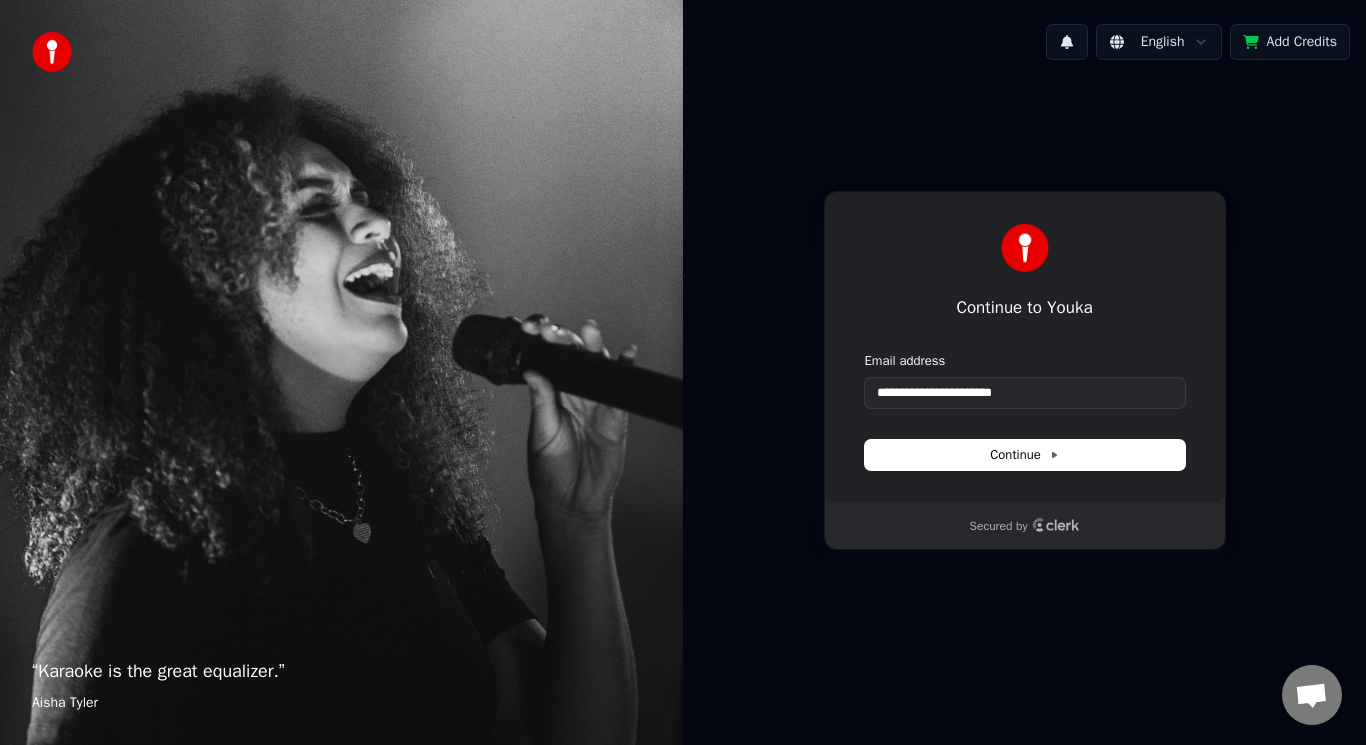 type on "**********" 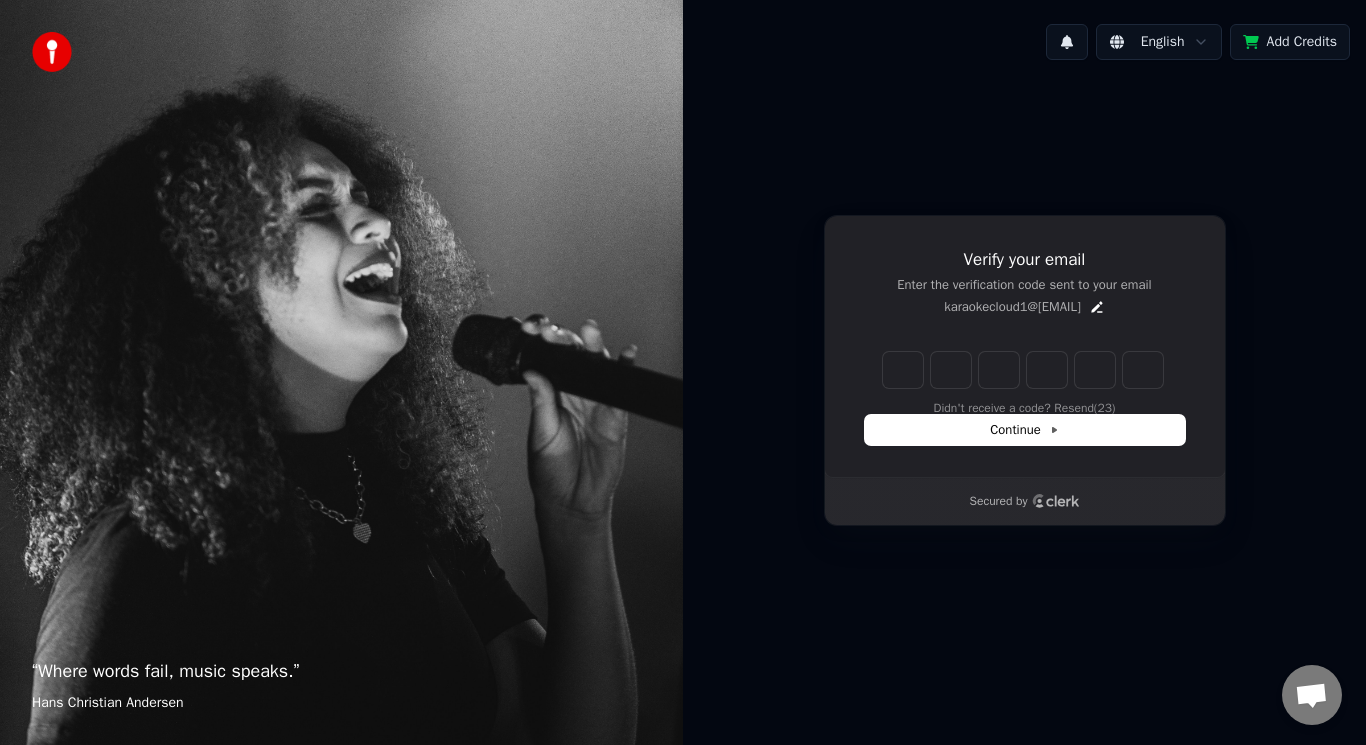 type on "*" 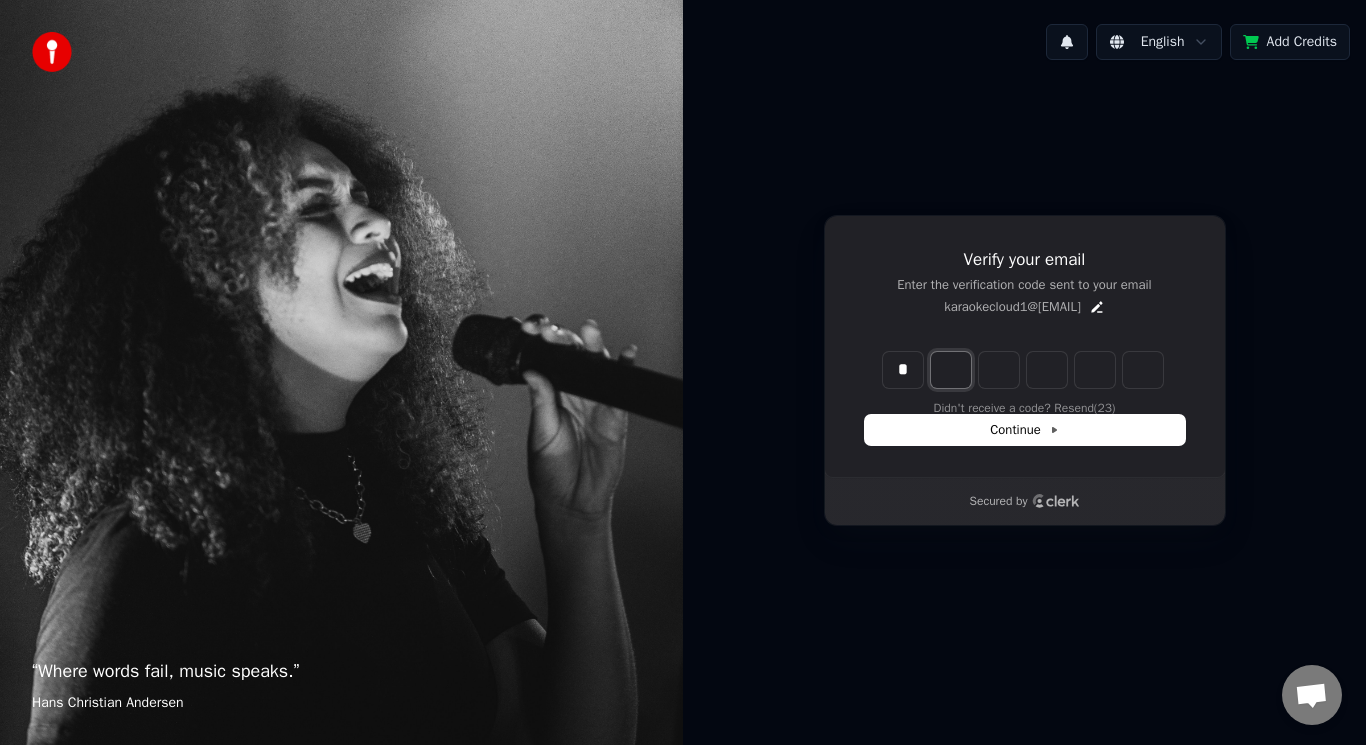 type on "*" 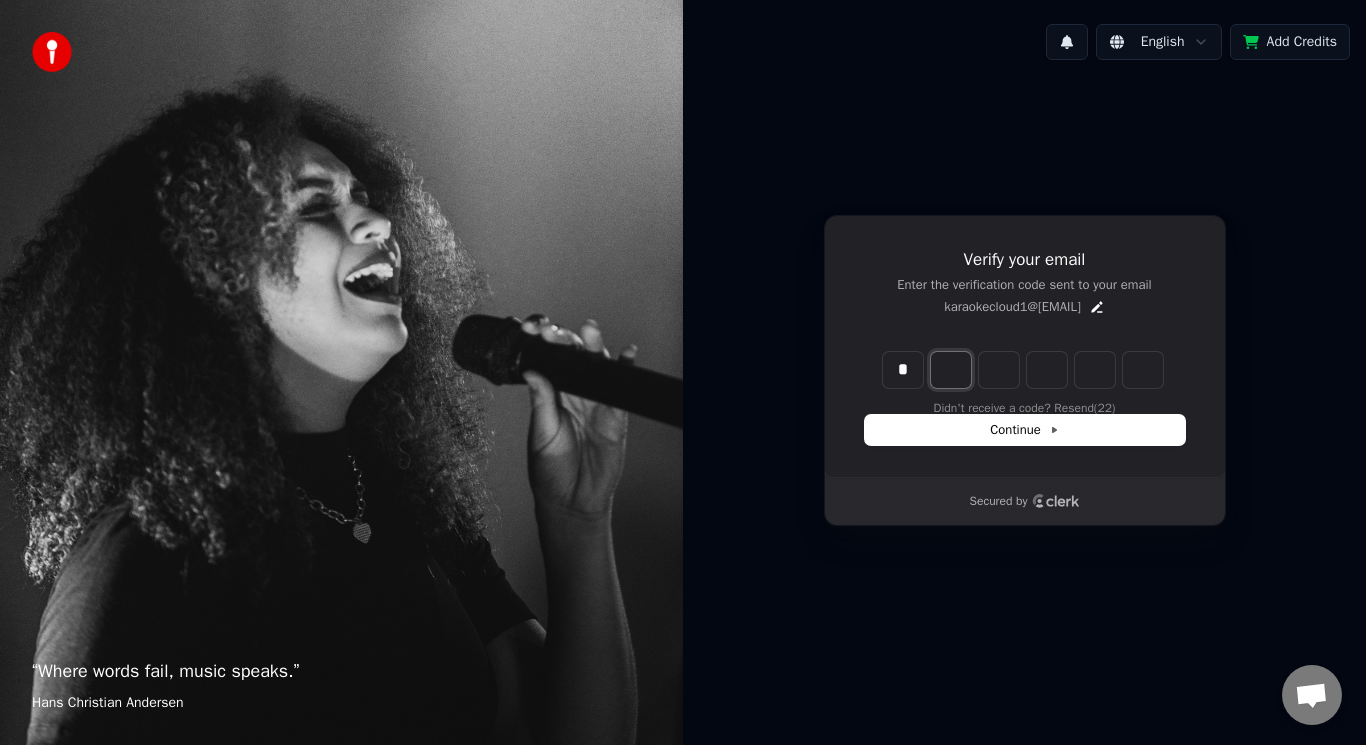 type on "*" 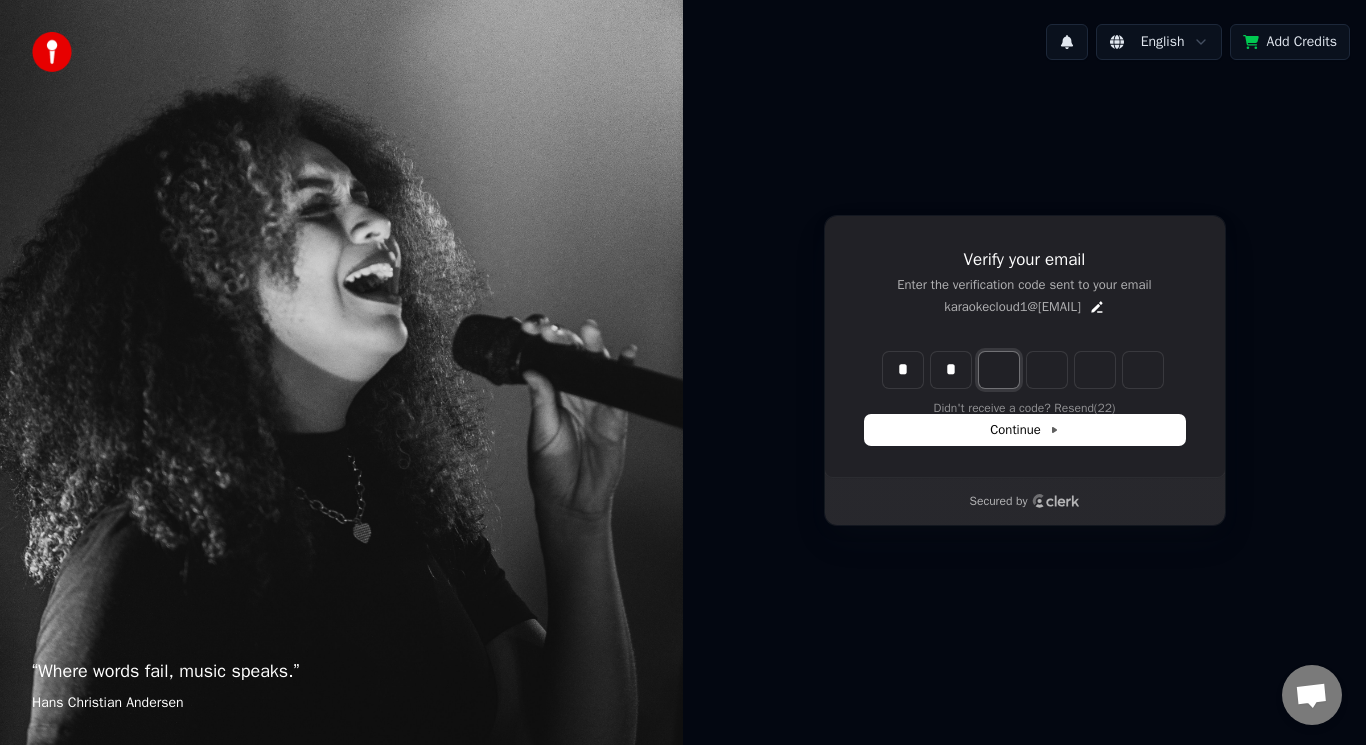 type on "**" 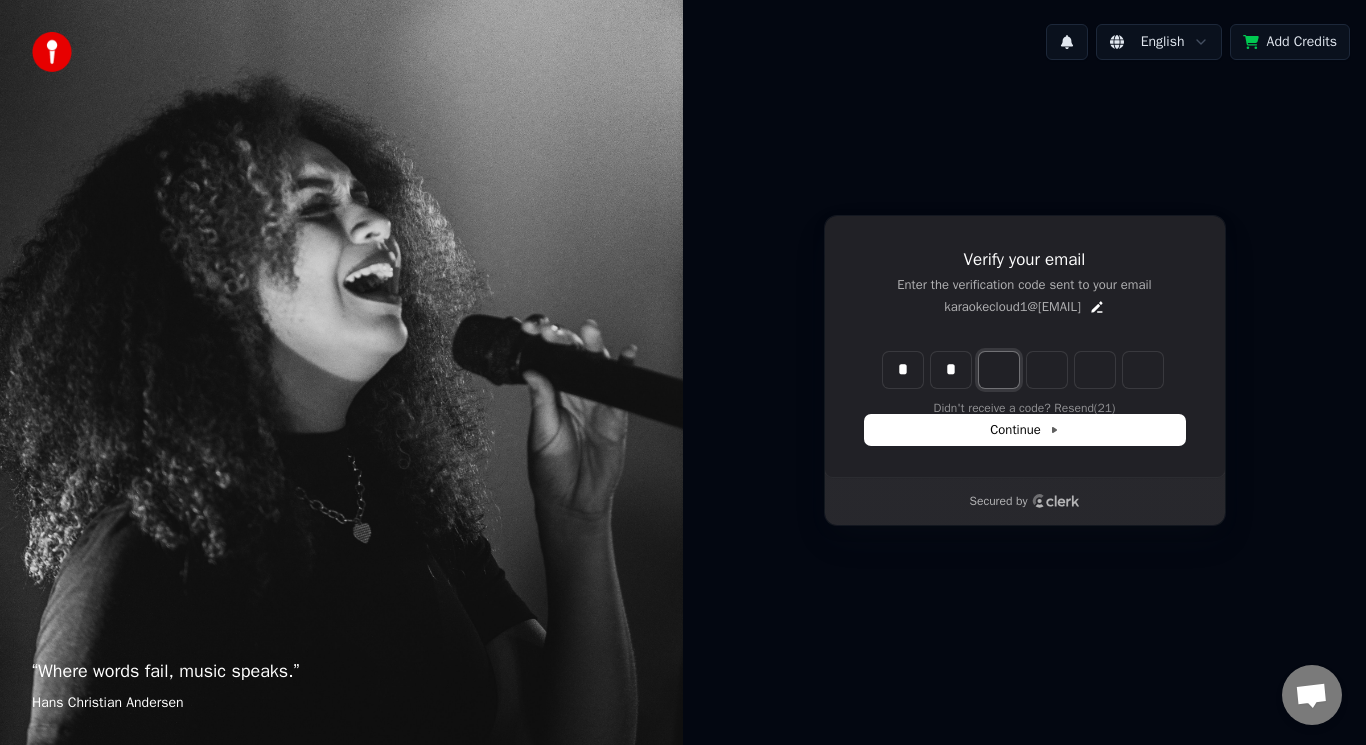 type on "*" 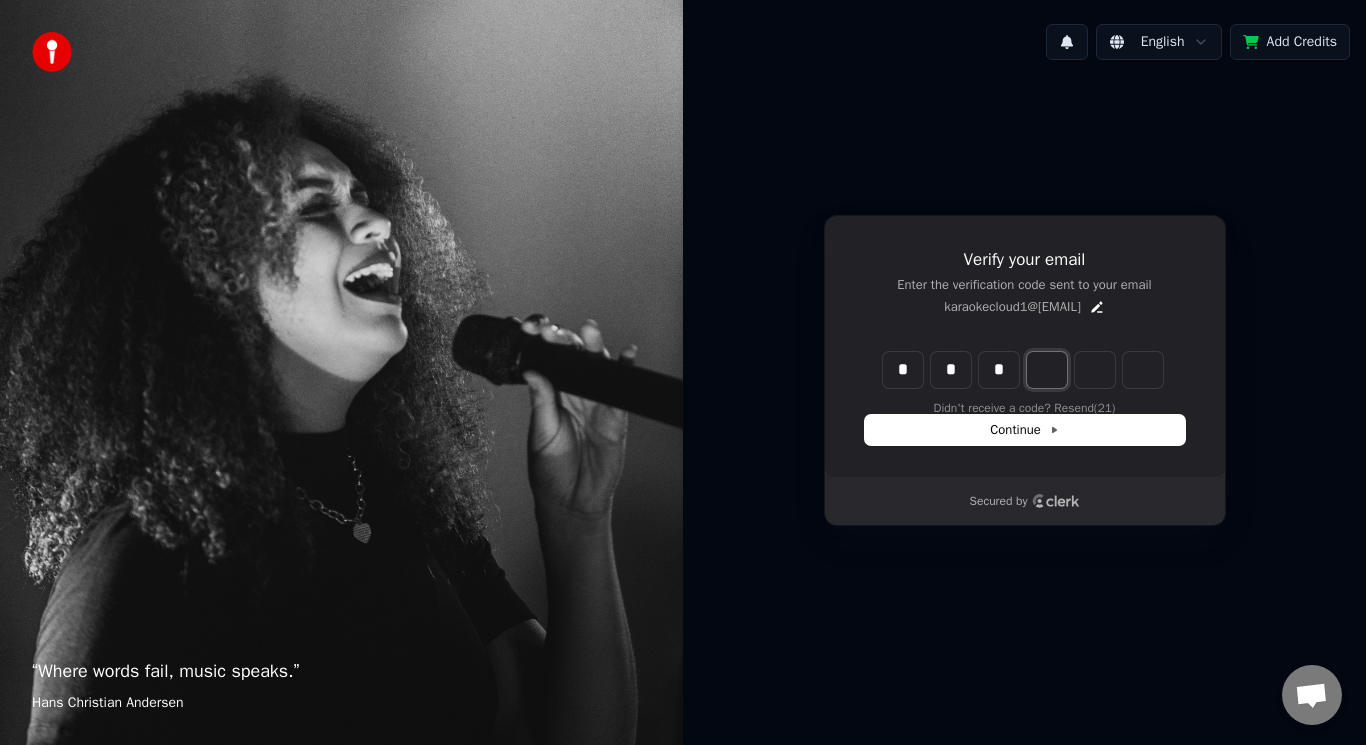 type on "***" 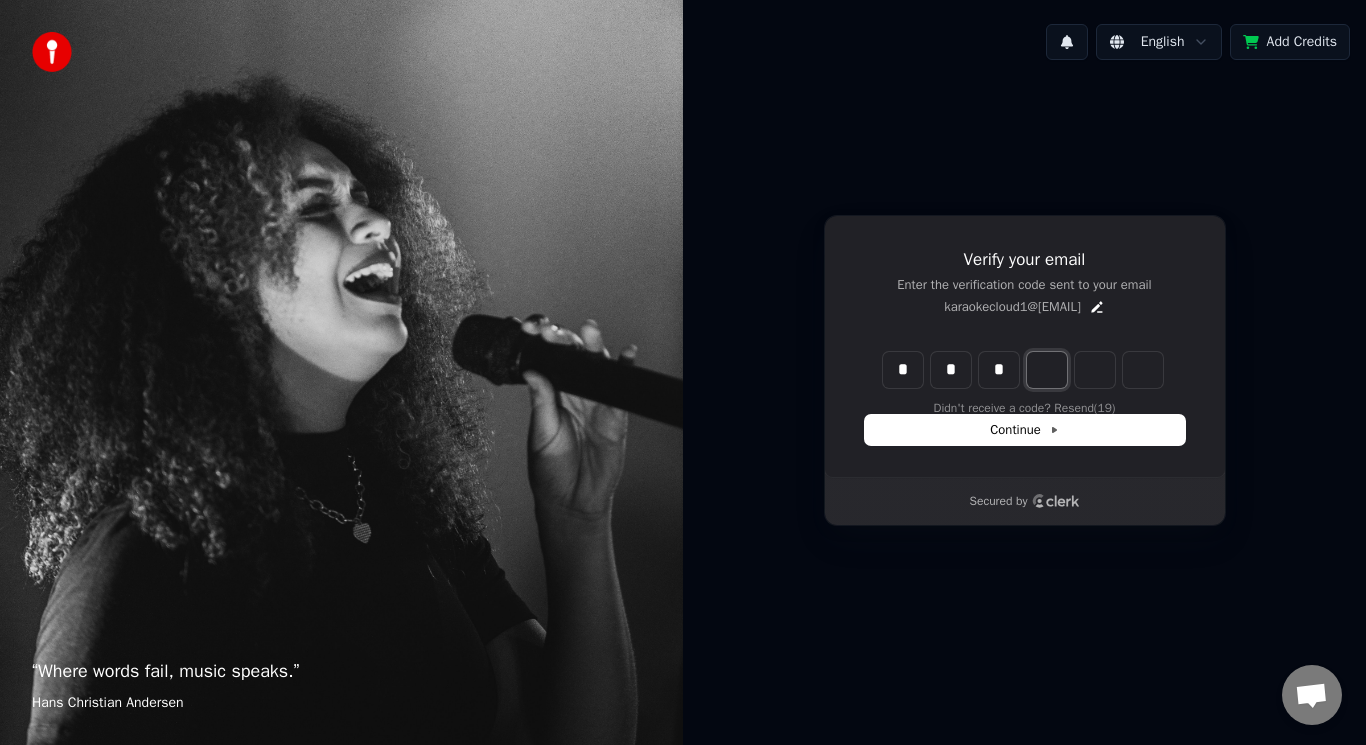 type on "*" 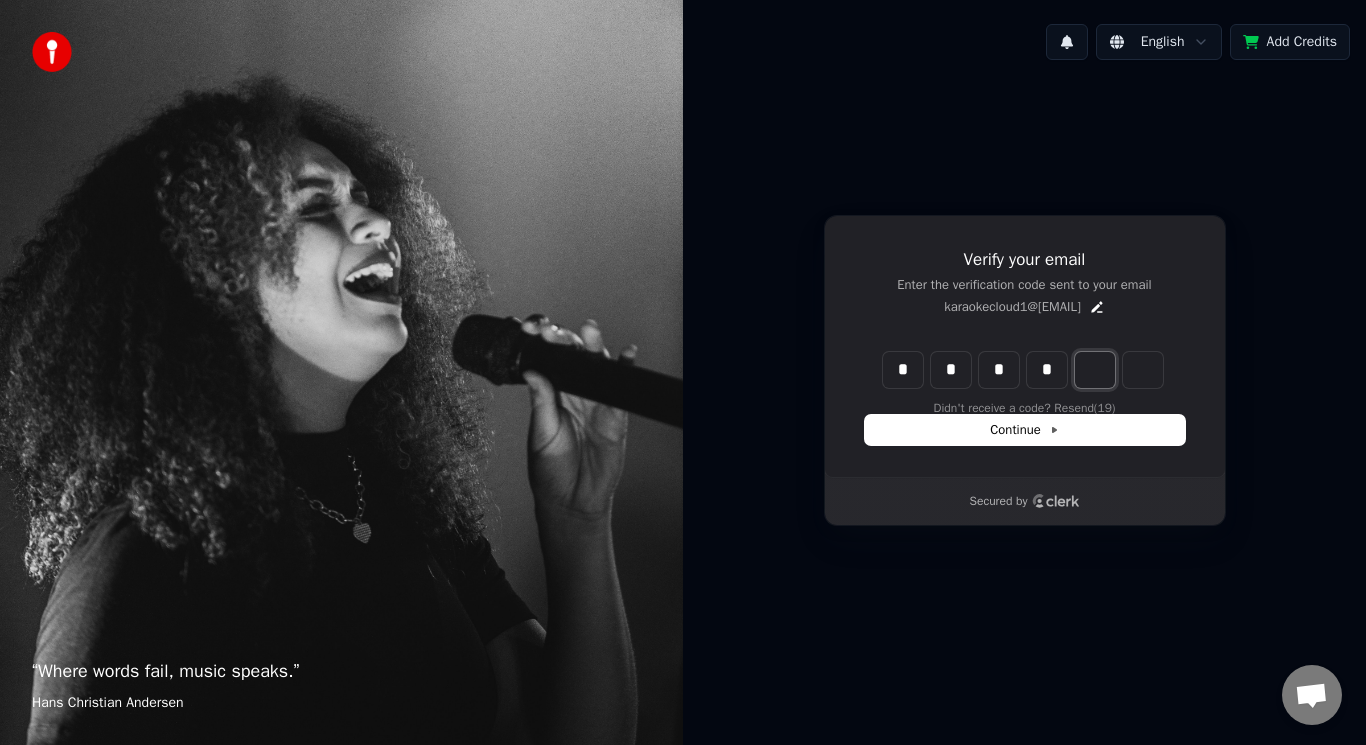 type on "****" 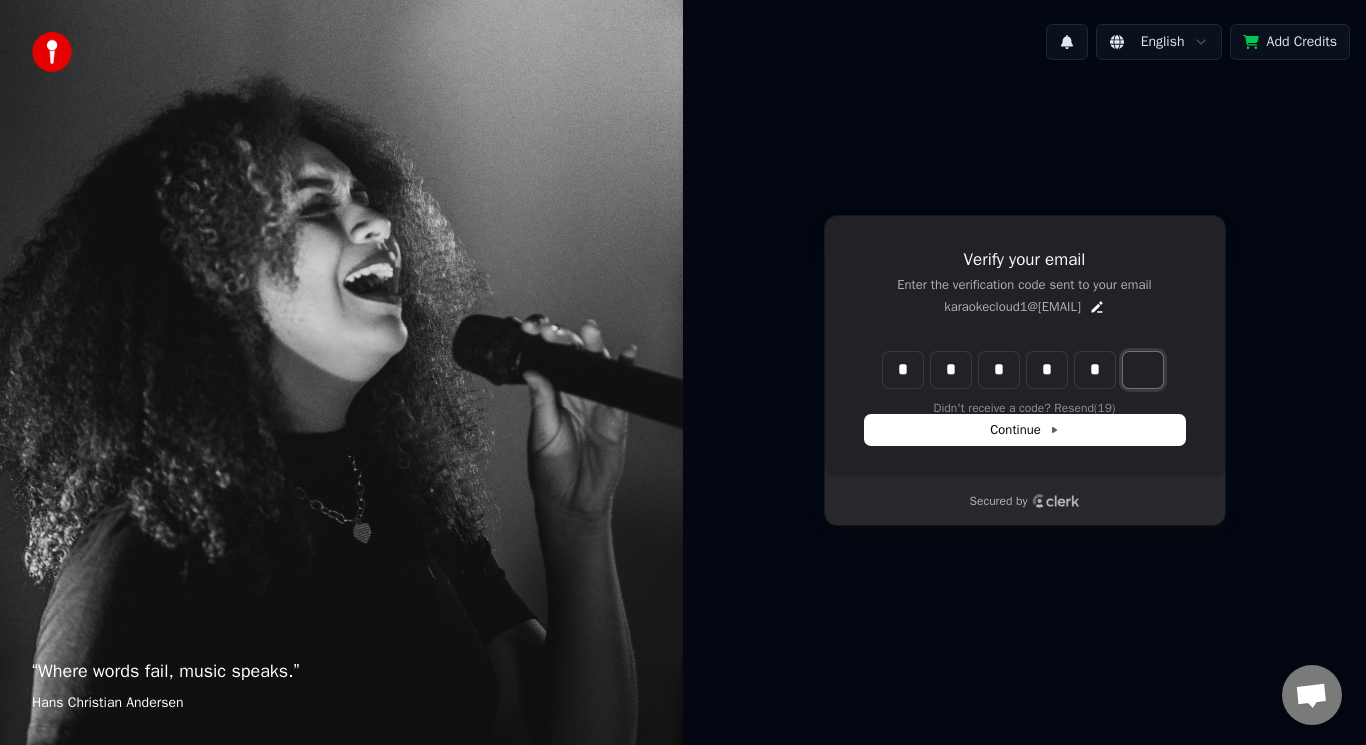 type on "******" 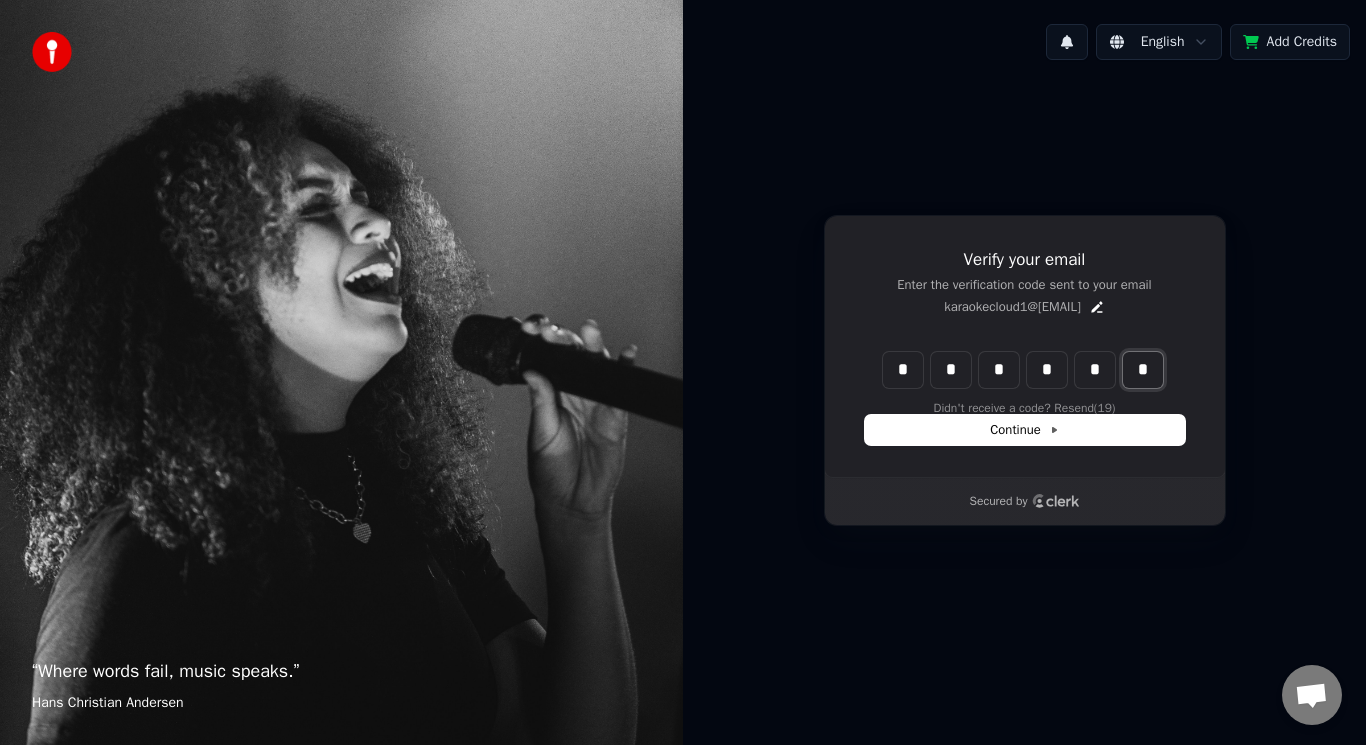 type on "*" 